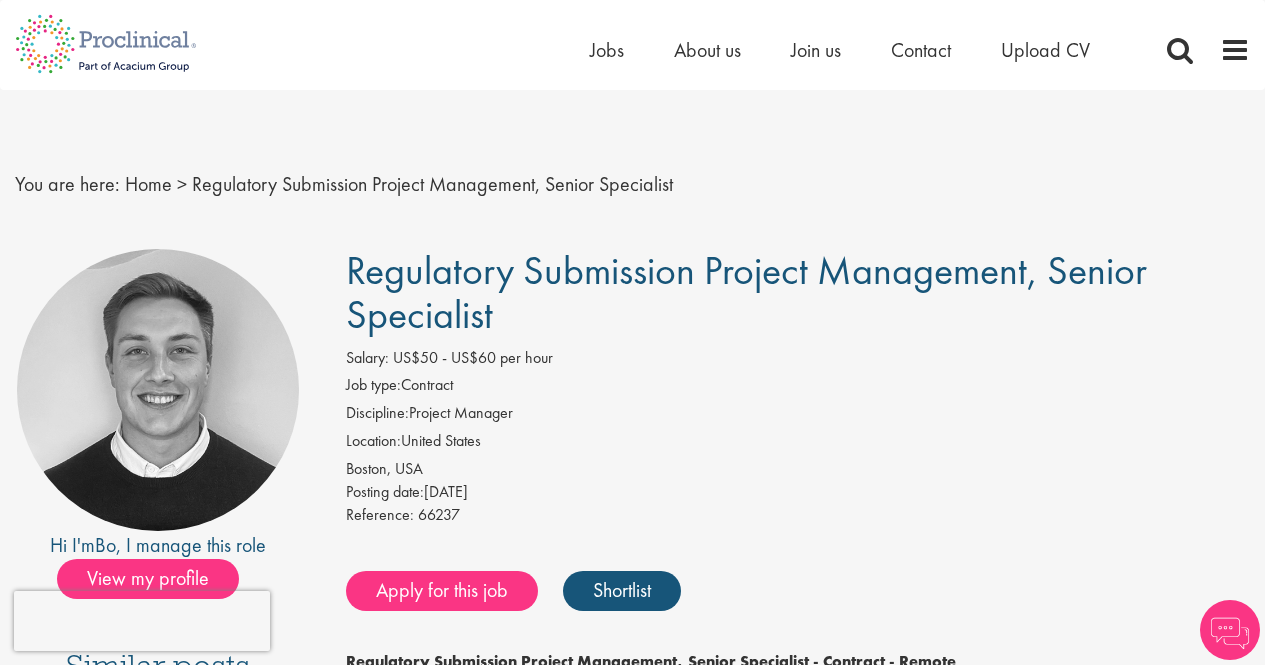 scroll, scrollTop: 0, scrollLeft: 0, axis: both 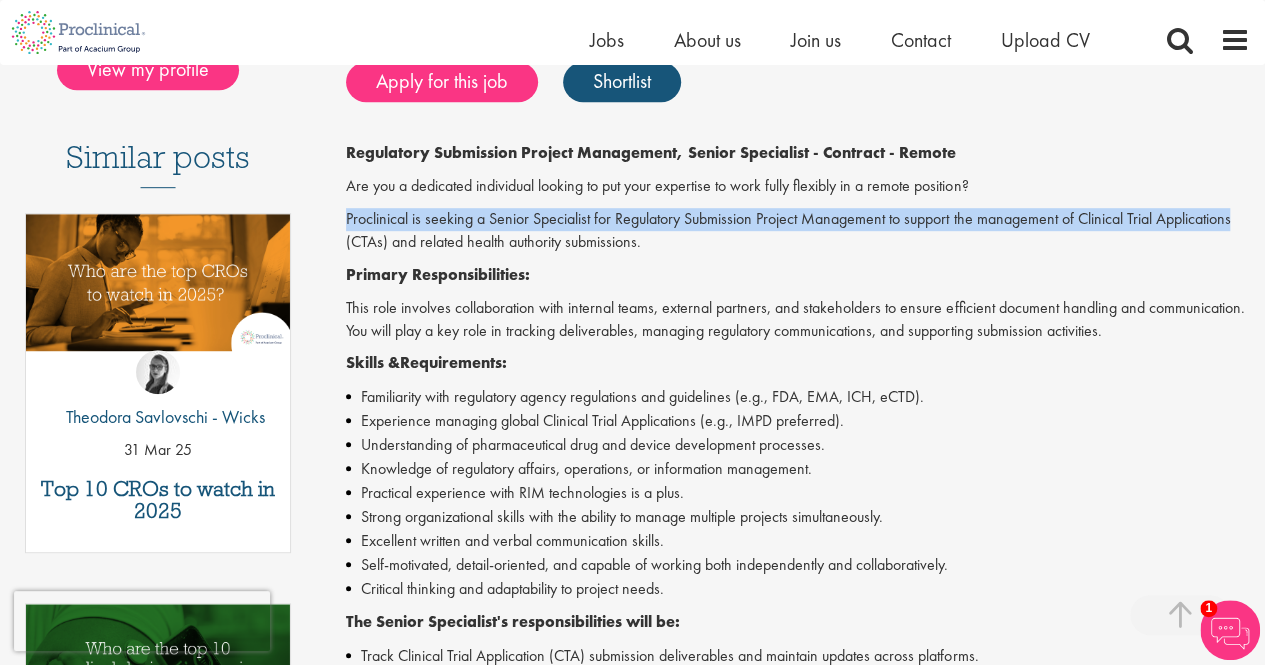 drag, startPoint x: 1235, startPoint y: 209, endPoint x: 1235, endPoint y: 174, distance: 35 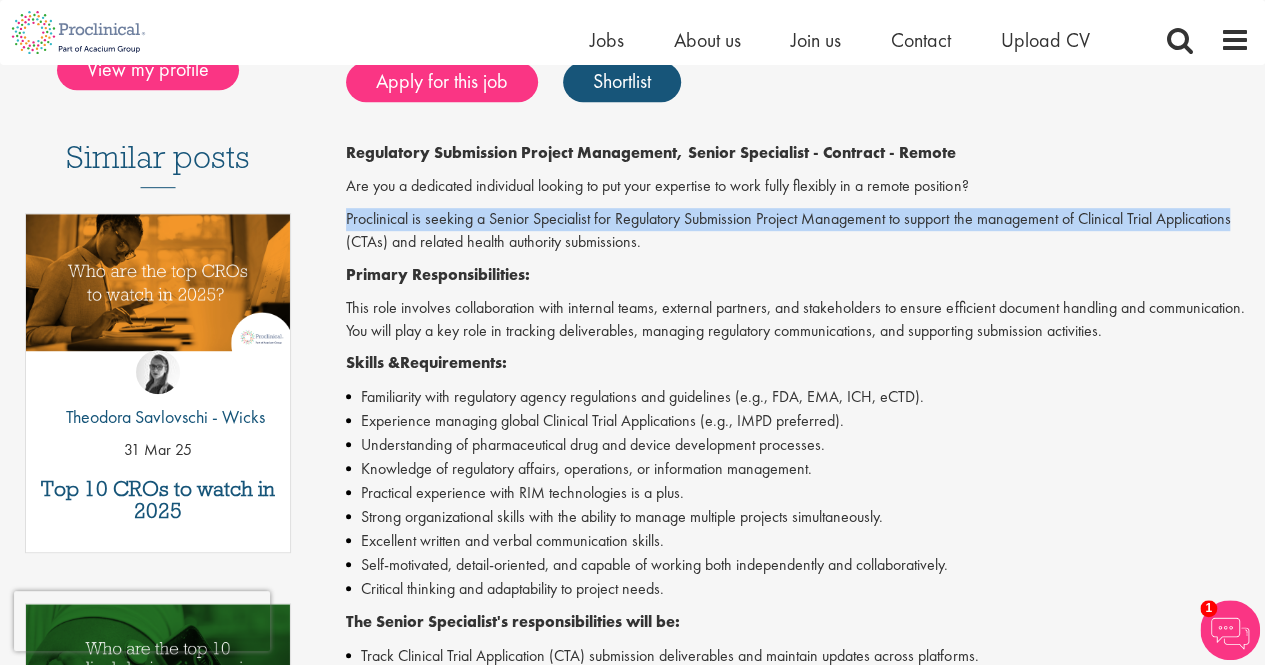 scroll, scrollTop: 0, scrollLeft: 0, axis: both 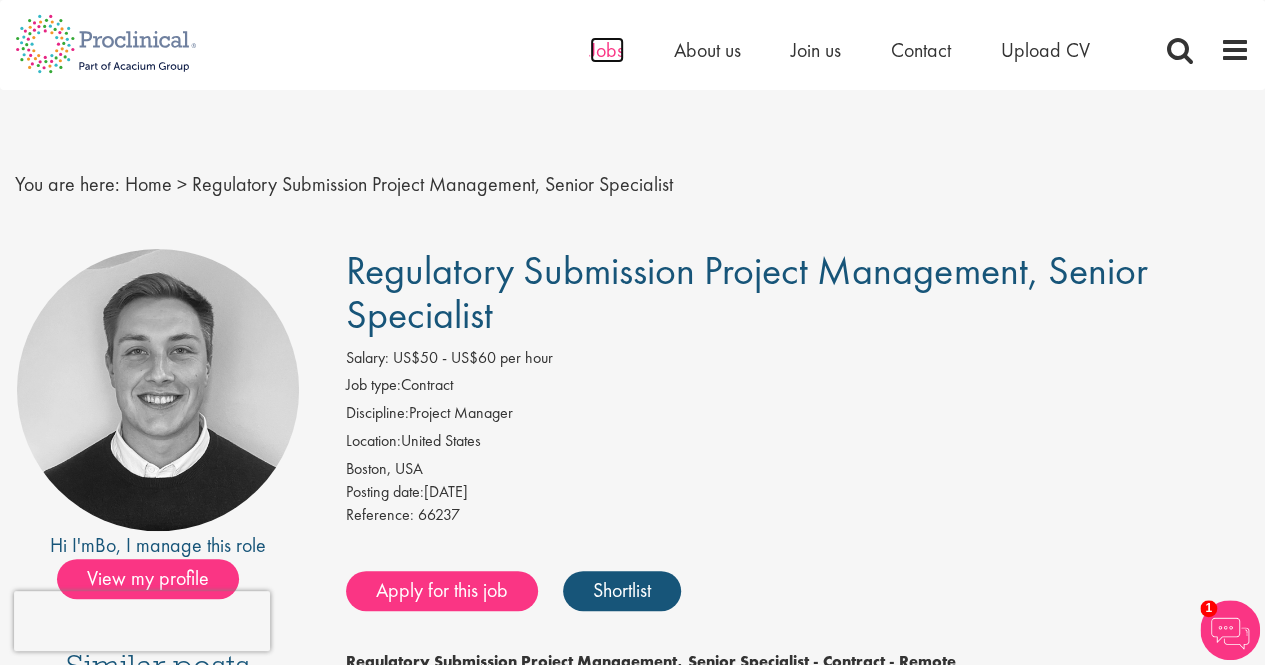 click on "Jobs" at bounding box center (607, 50) 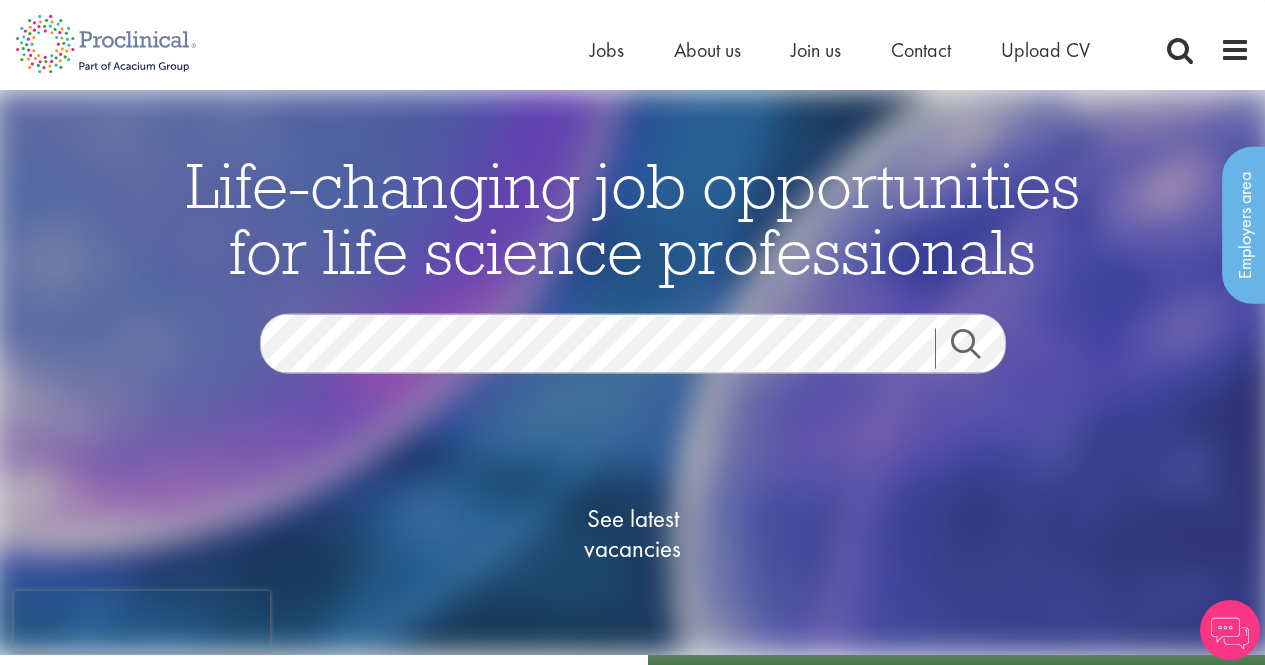 scroll, scrollTop: 0, scrollLeft: 0, axis: both 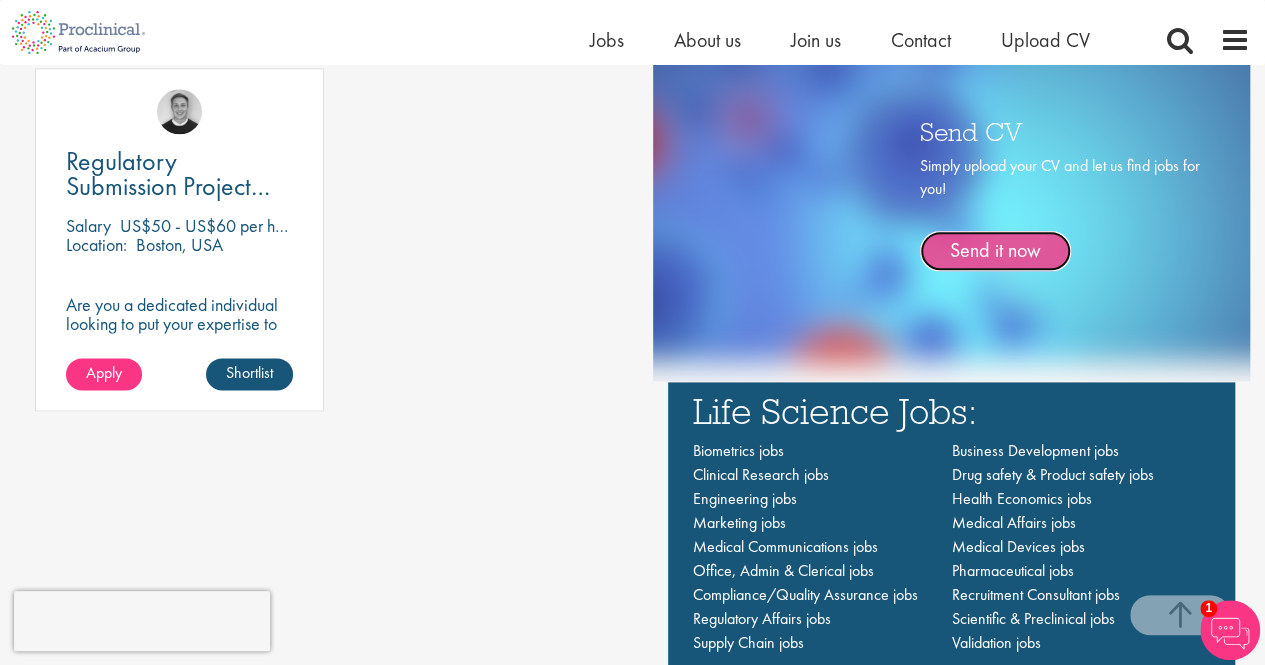 click on "Send it now" at bounding box center [995, 251] 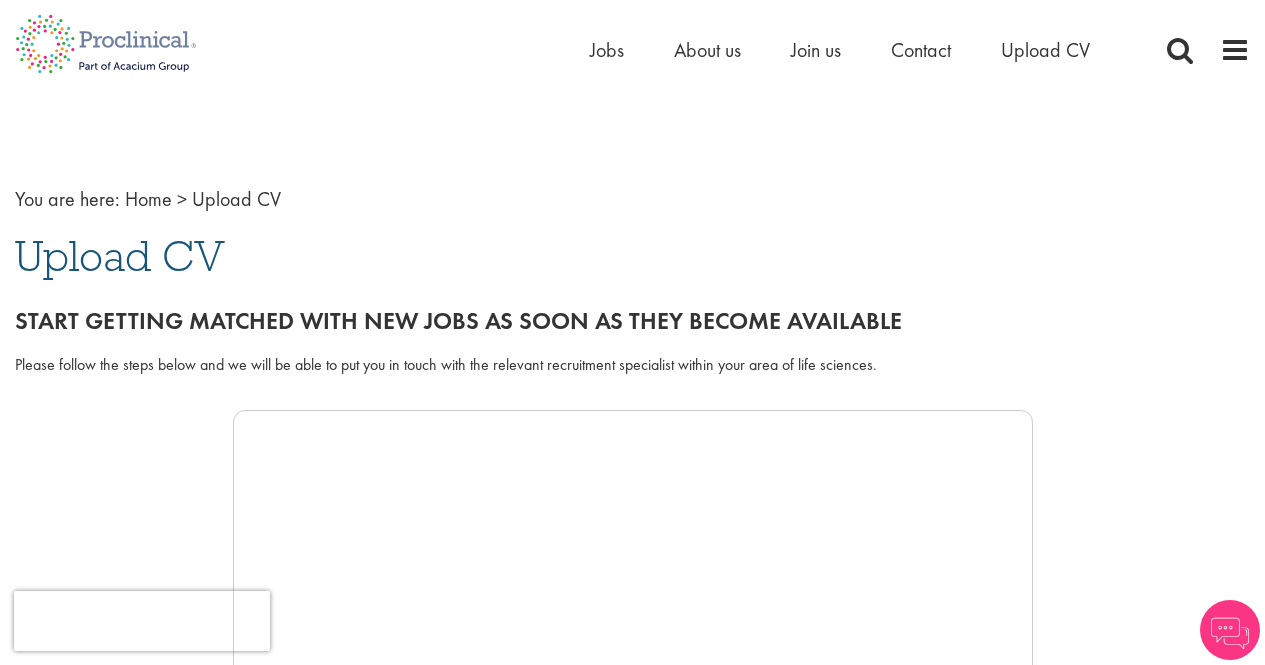 scroll, scrollTop: 0, scrollLeft: 0, axis: both 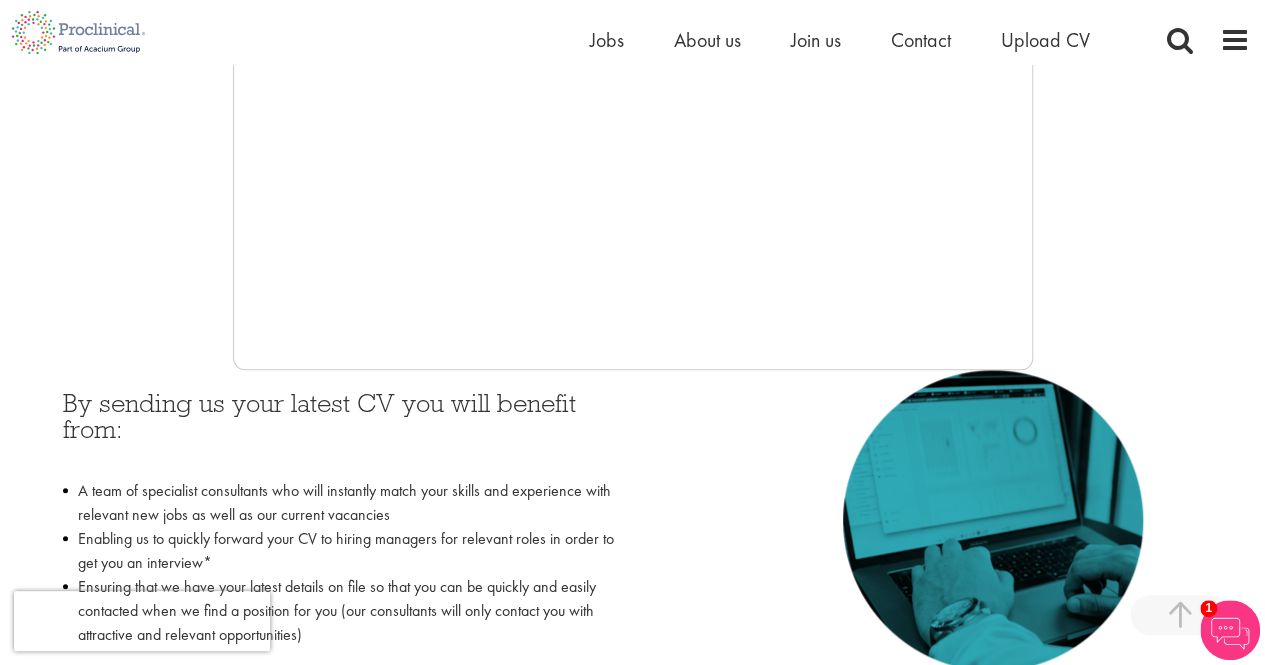 drag, startPoint x: 1259, startPoint y: 287, endPoint x: 1252, endPoint y: 219, distance: 68.359344 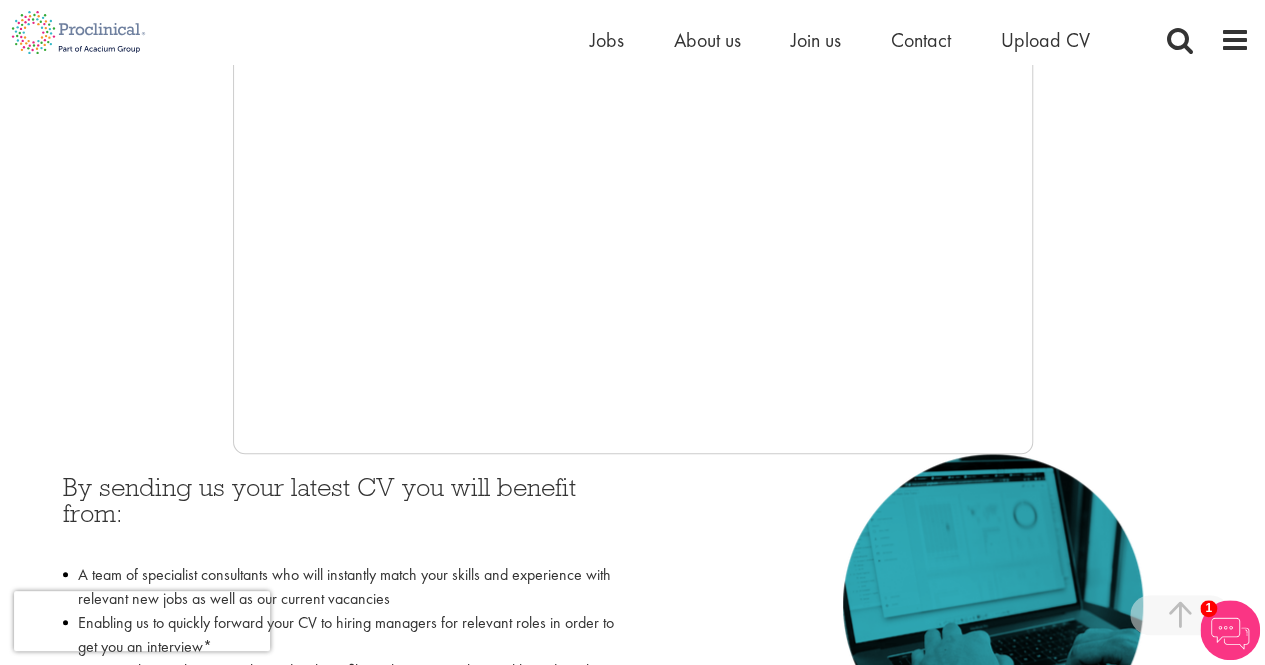 scroll, scrollTop: 546, scrollLeft: 0, axis: vertical 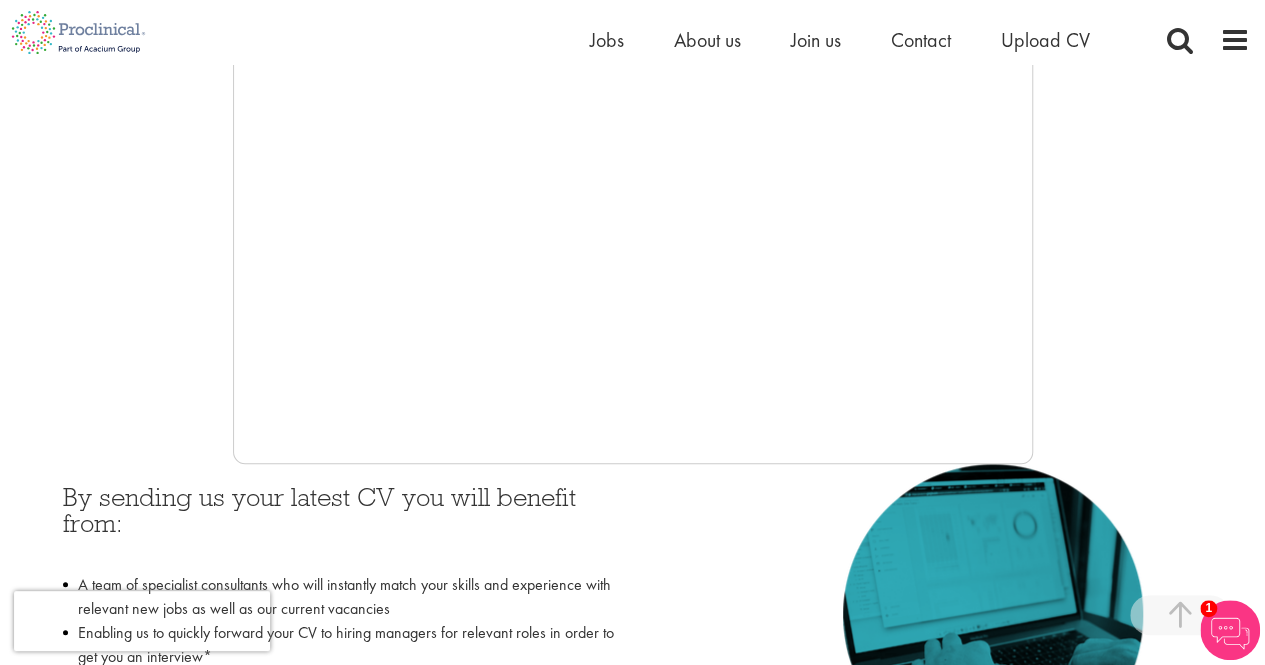 drag, startPoint x: 234, startPoint y: 455, endPoint x: 1105, endPoint y: 337, distance: 878.9568 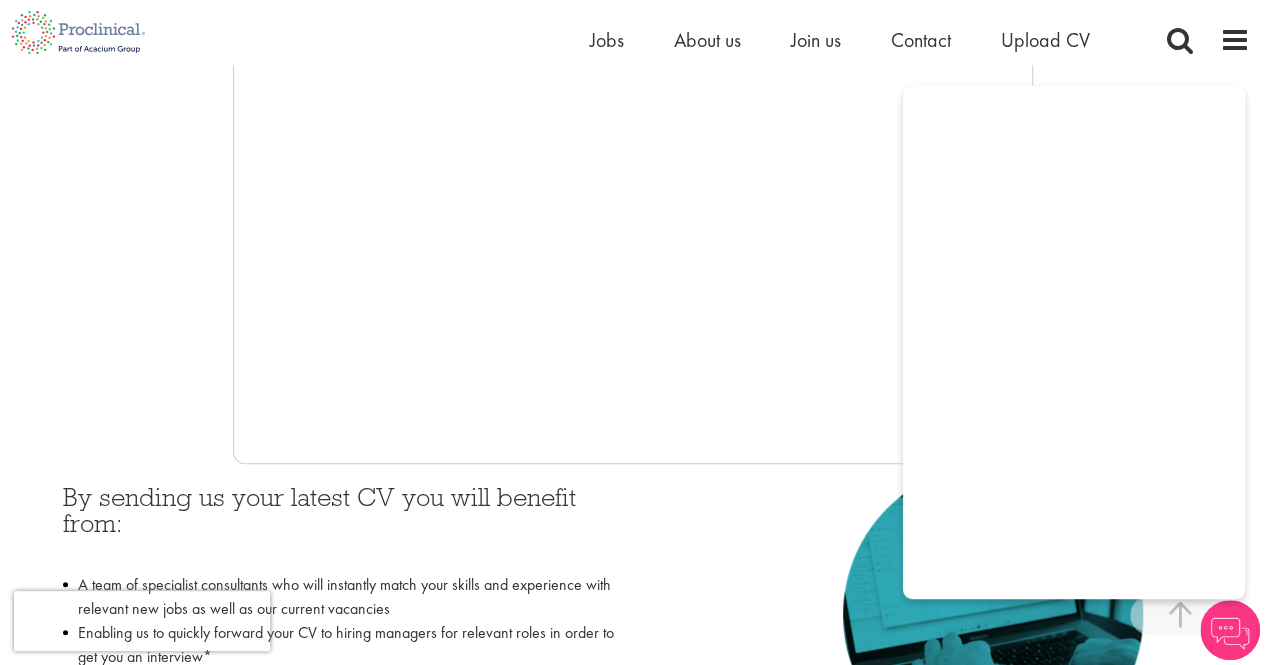 click at bounding box center [1023, 614] 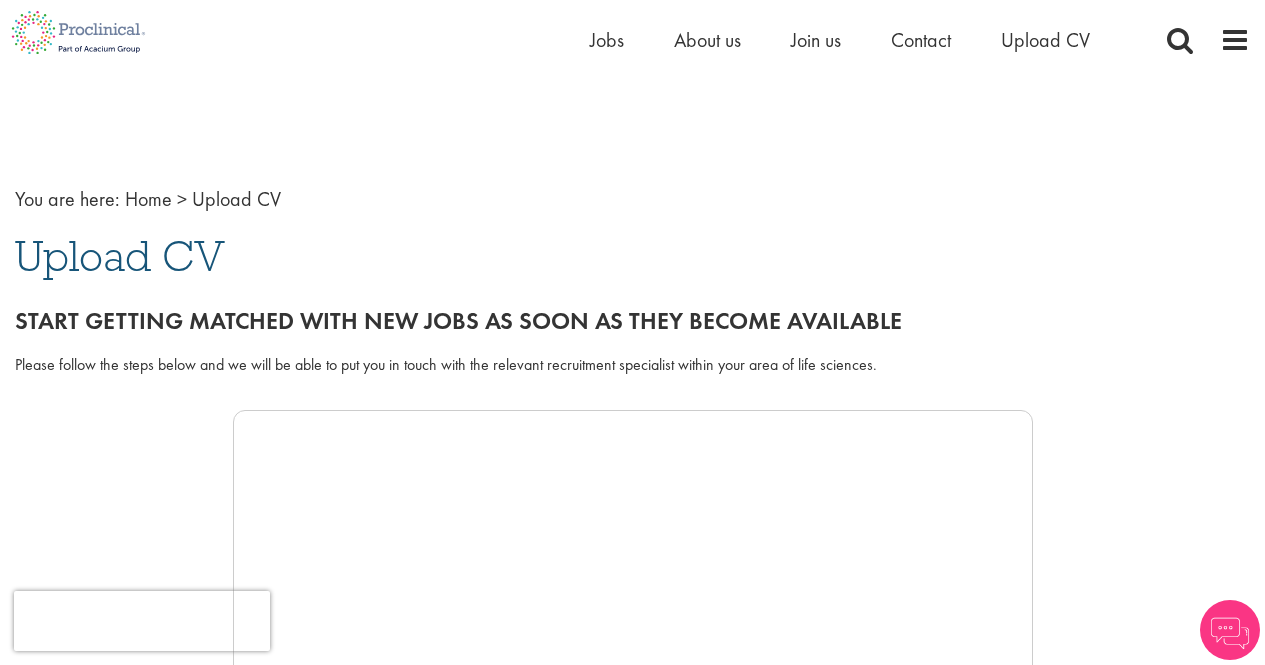 scroll, scrollTop: 546, scrollLeft: 0, axis: vertical 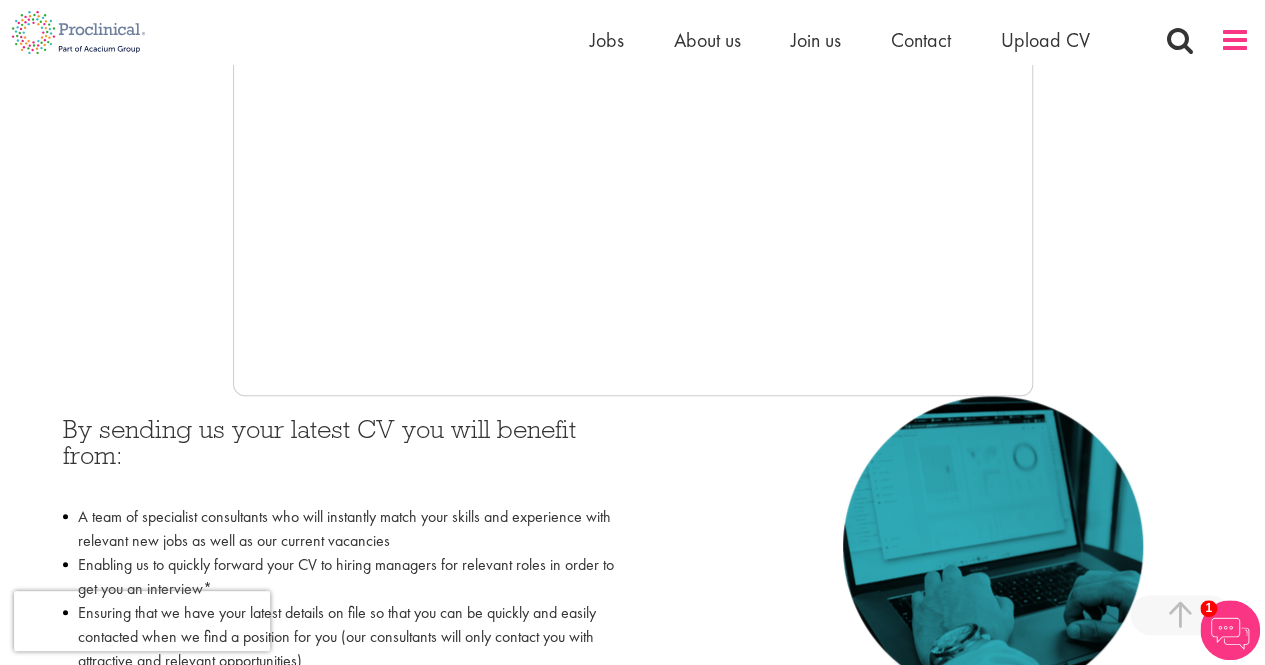 click at bounding box center (1235, 40) 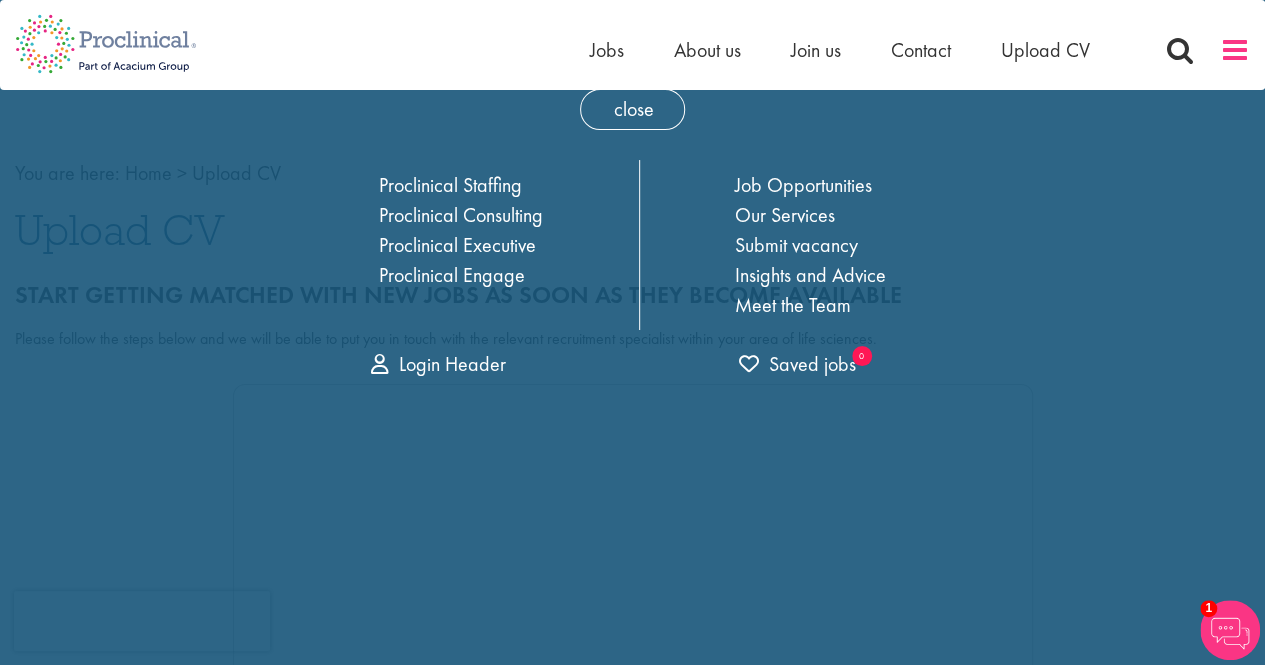 scroll, scrollTop: 0, scrollLeft: 0, axis: both 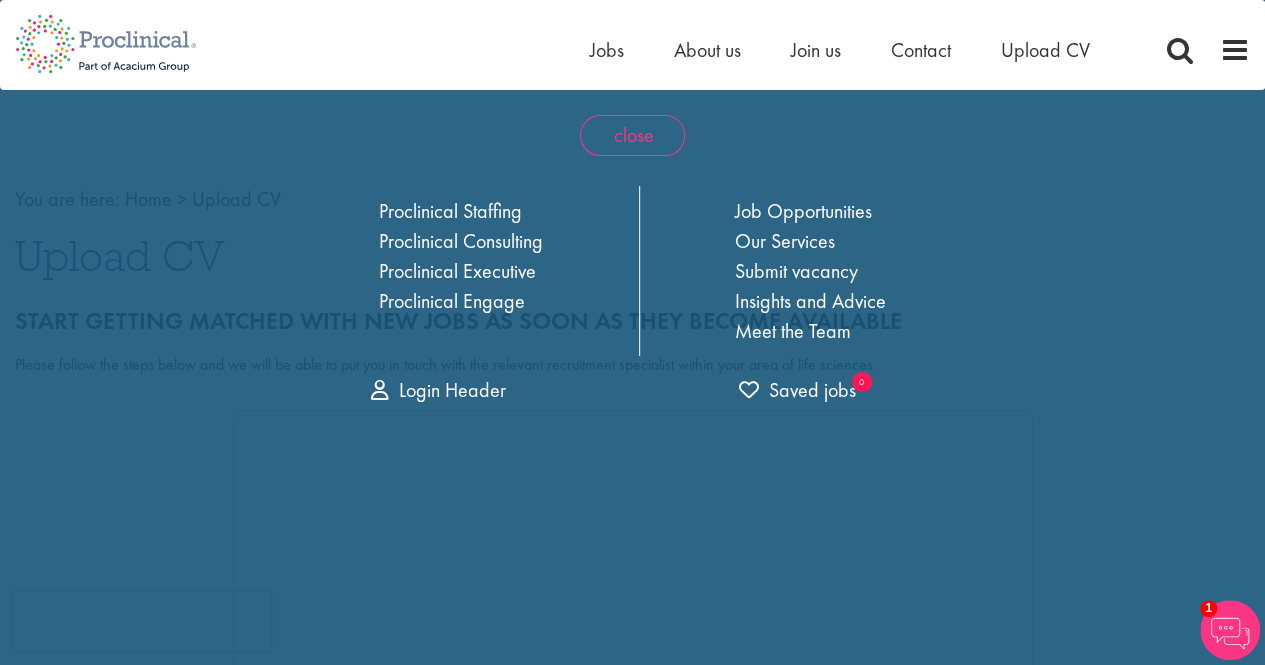 click on "close" at bounding box center [632, 135] 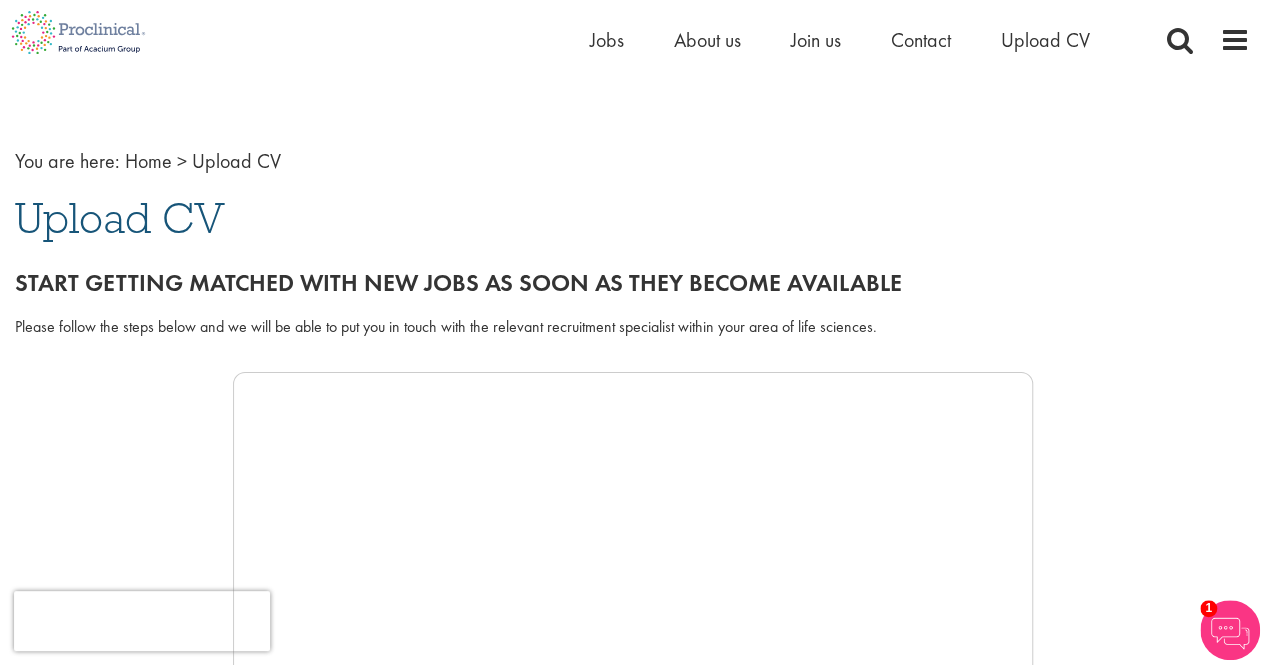 scroll, scrollTop: 23, scrollLeft: 0, axis: vertical 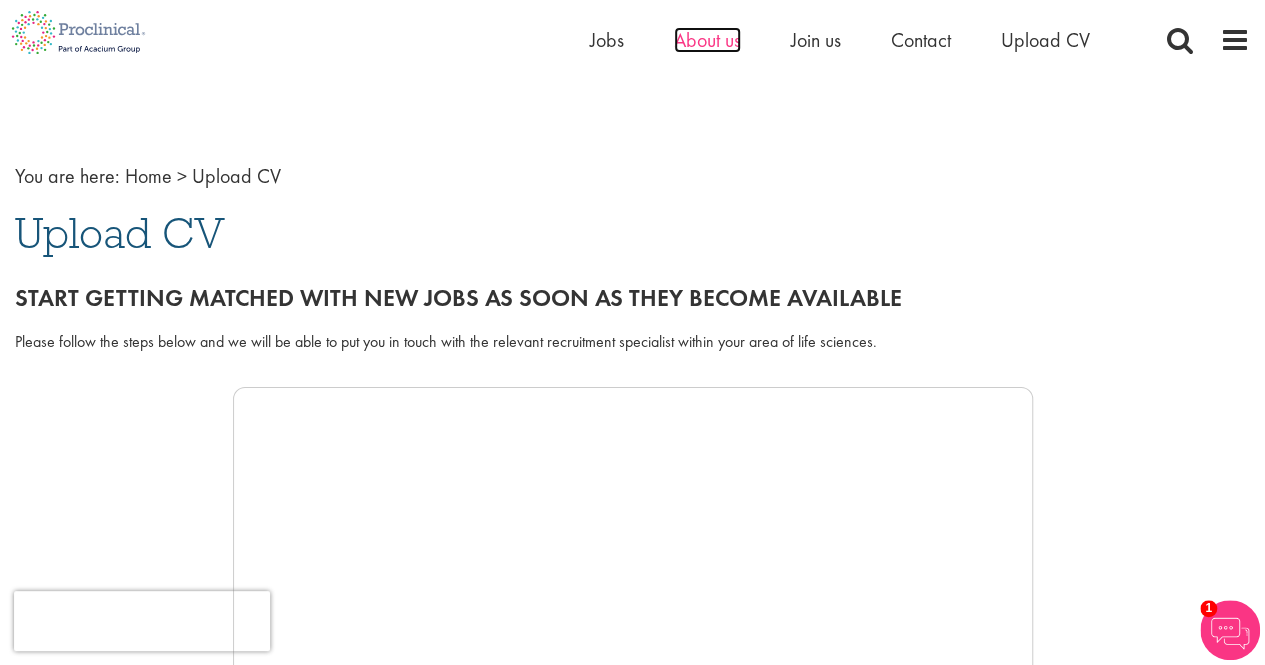 click on "About us" at bounding box center [707, 40] 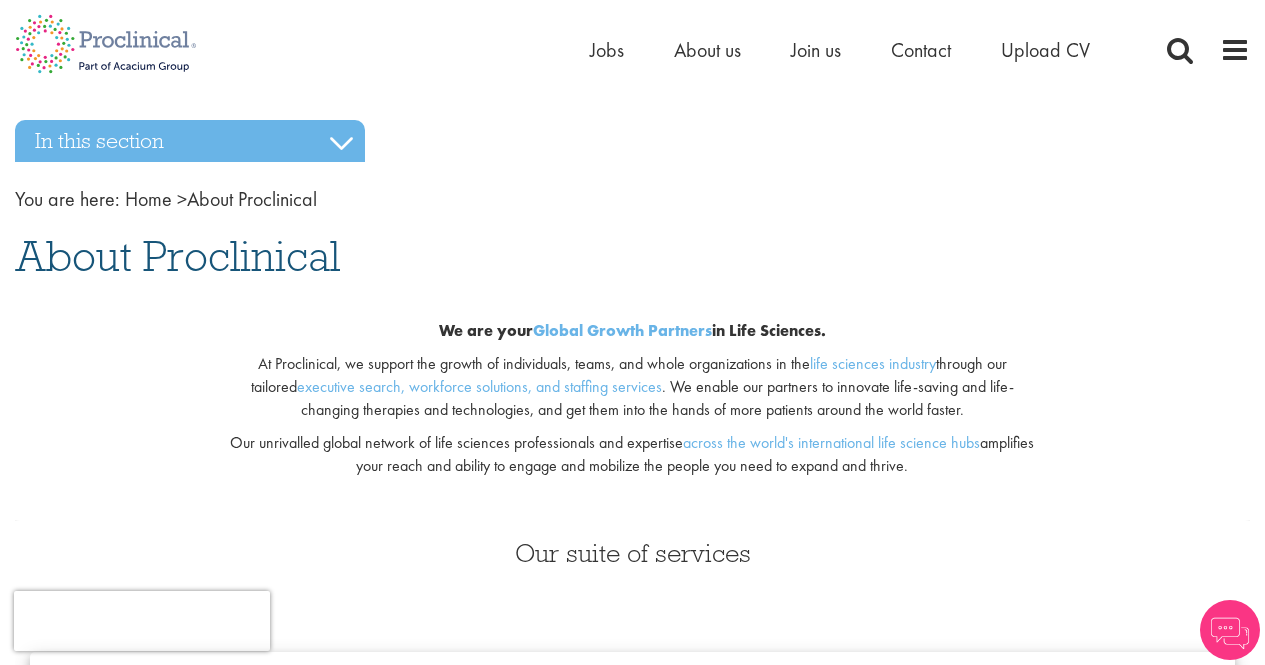 scroll, scrollTop: 0, scrollLeft: 0, axis: both 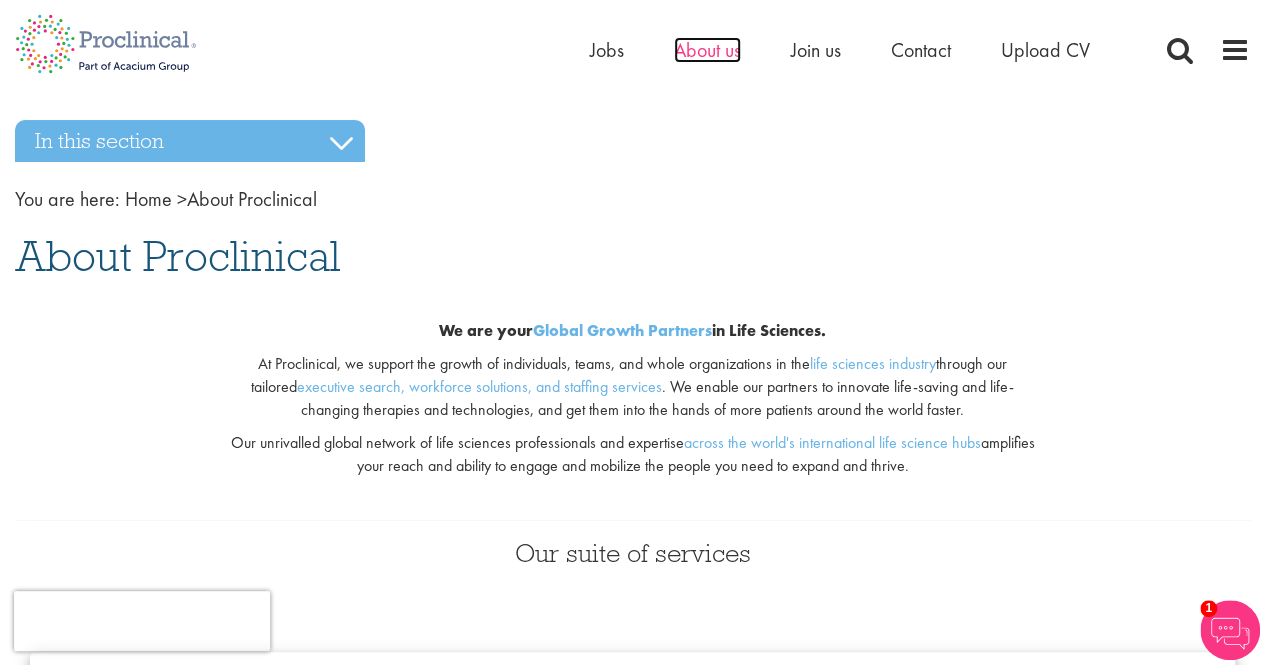 click on "About us" at bounding box center (707, 50) 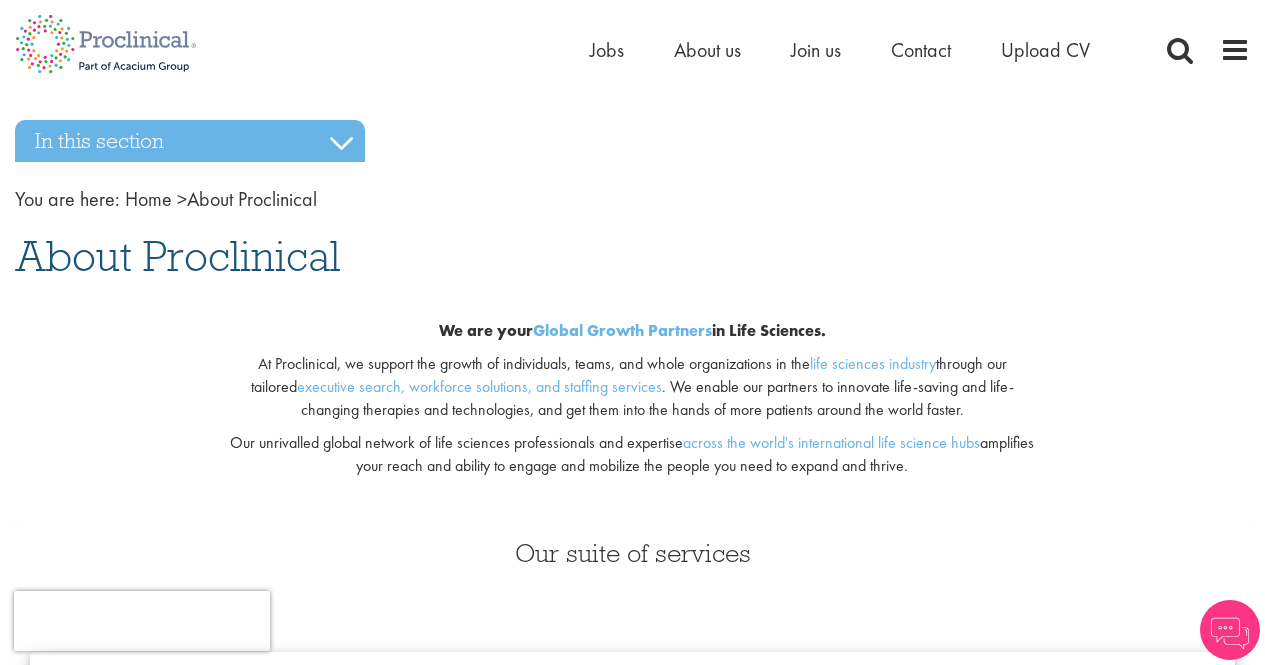 scroll, scrollTop: 0, scrollLeft: 0, axis: both 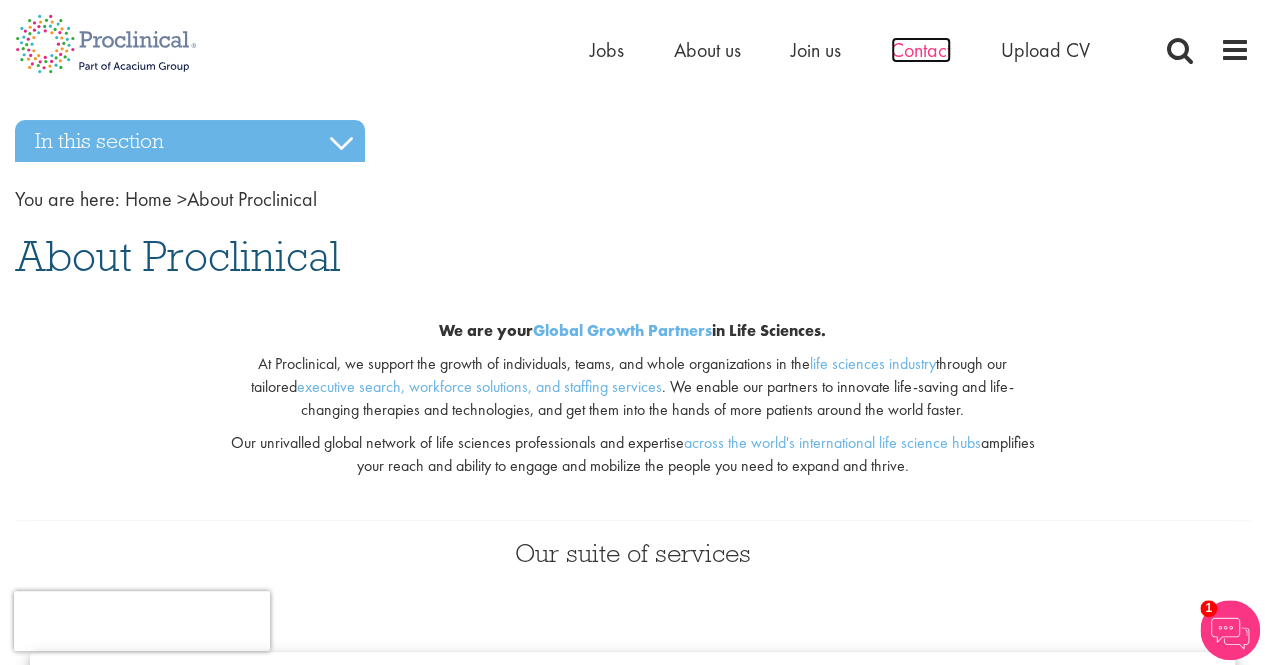 click on "Contact" at bounding box center [921, 50] 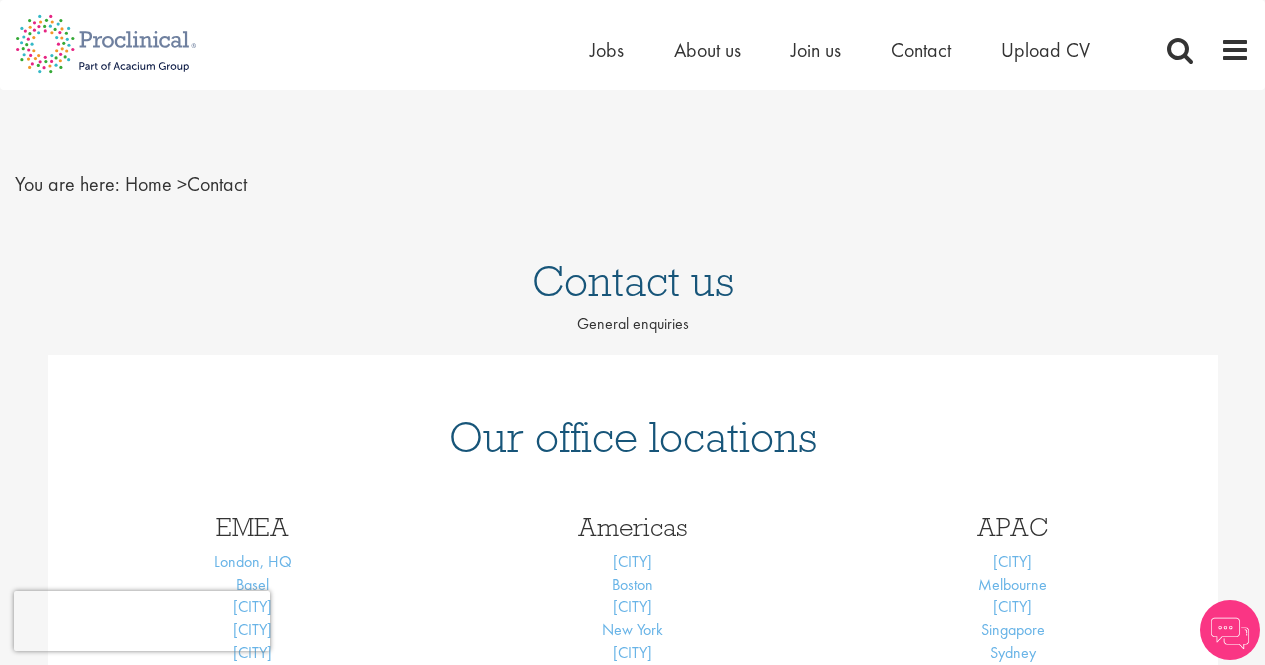 scroll, scrollTop: 0, scrollLeft: 0, axis: both 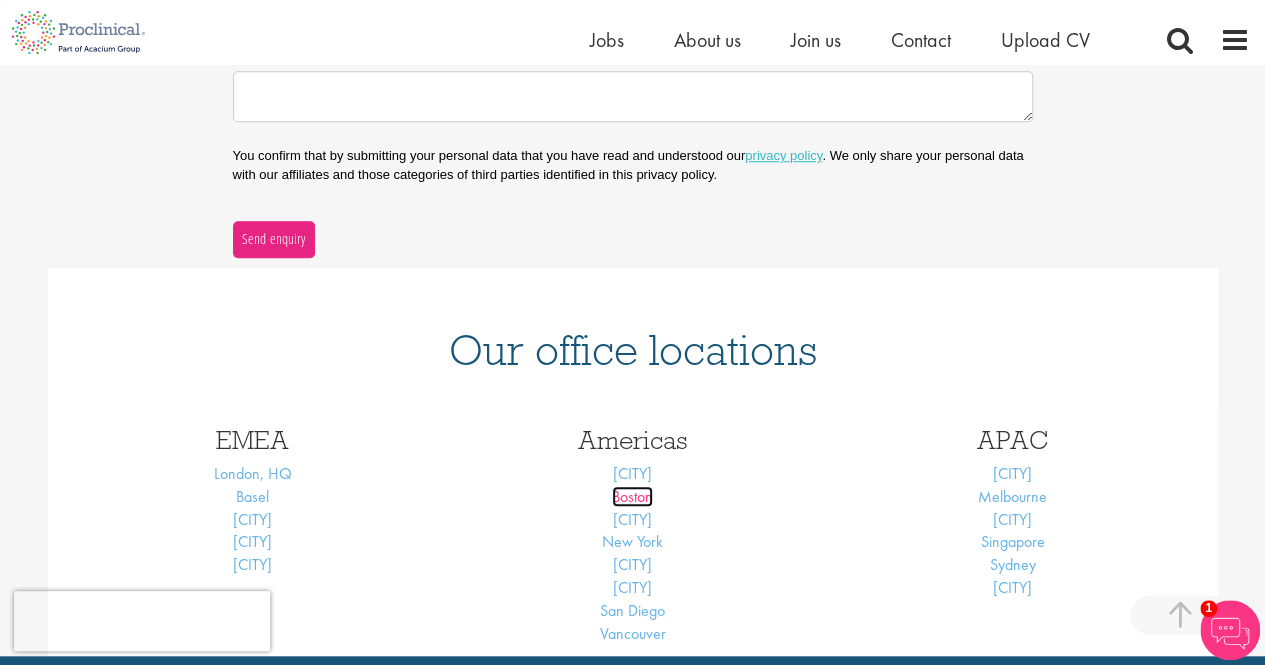 click on "Boston" at bounding box center [632, 496] 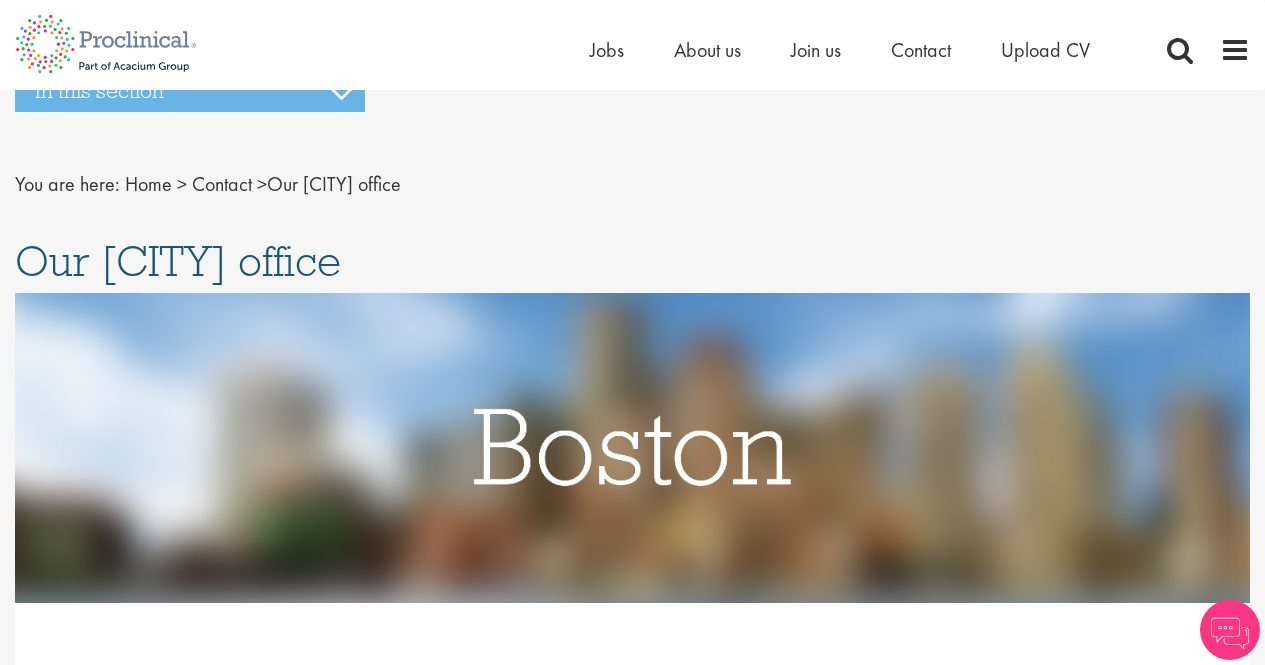 scroll, scrollTop: 0, scrollLeft: 0, axis: both 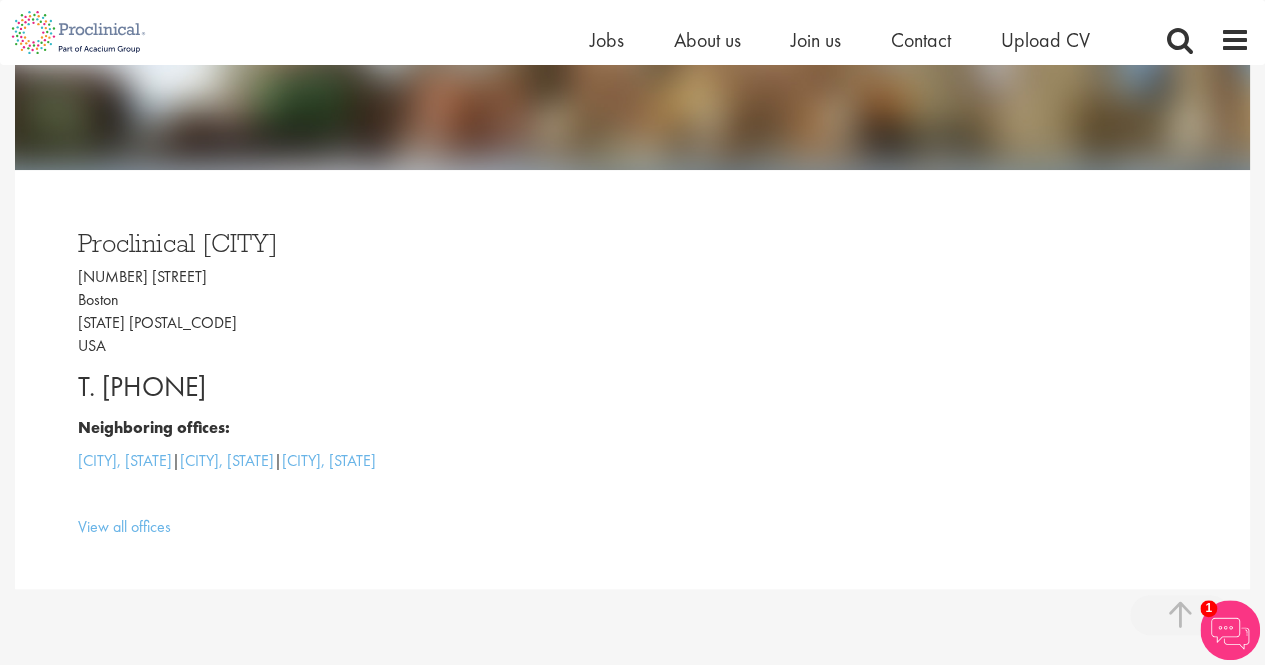 drag, startPoint x: 1274, startPoint y: 115, endPoint x: 1276, endPoint y: 224, distance: 109.01835 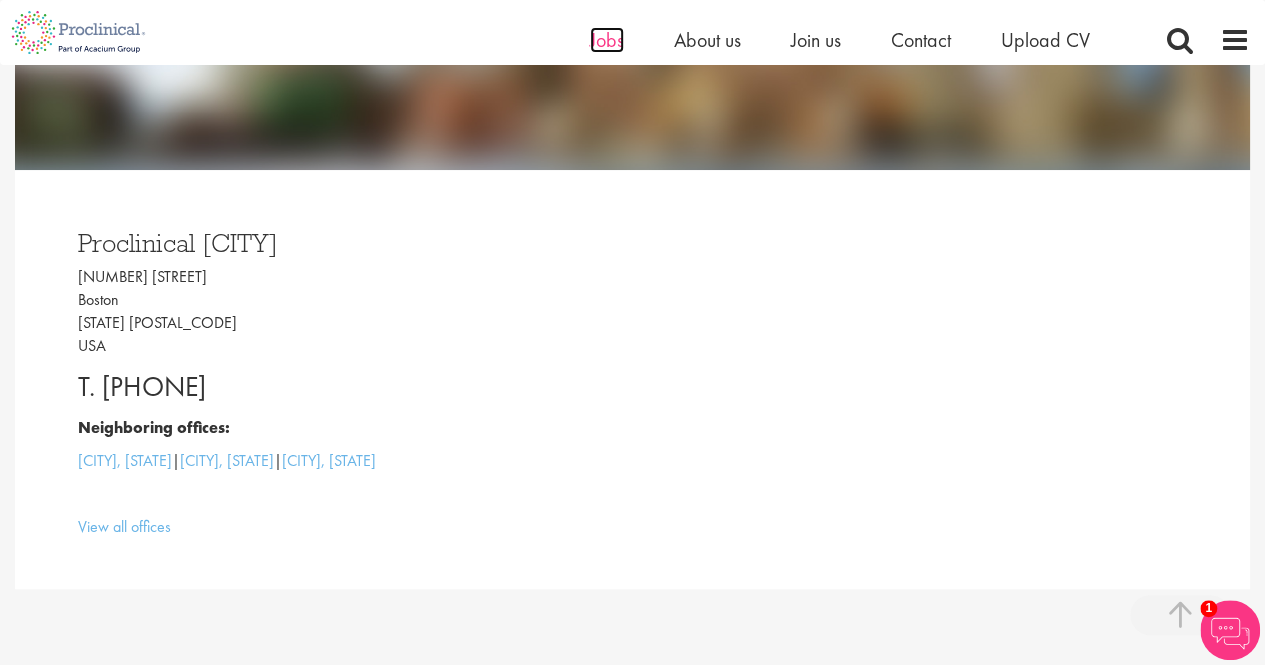 click on "Jobs" at bounding box center [607, 40] 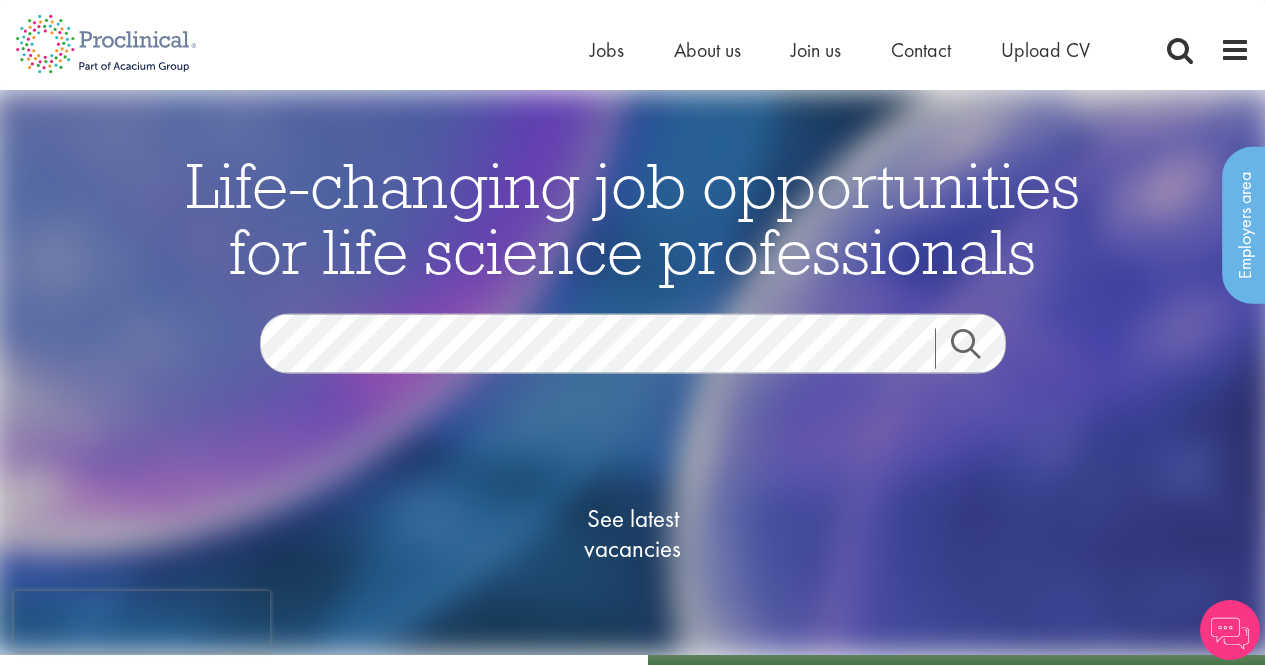 scroll, scrollTop: 0, scrollLeft: 0, axis: both 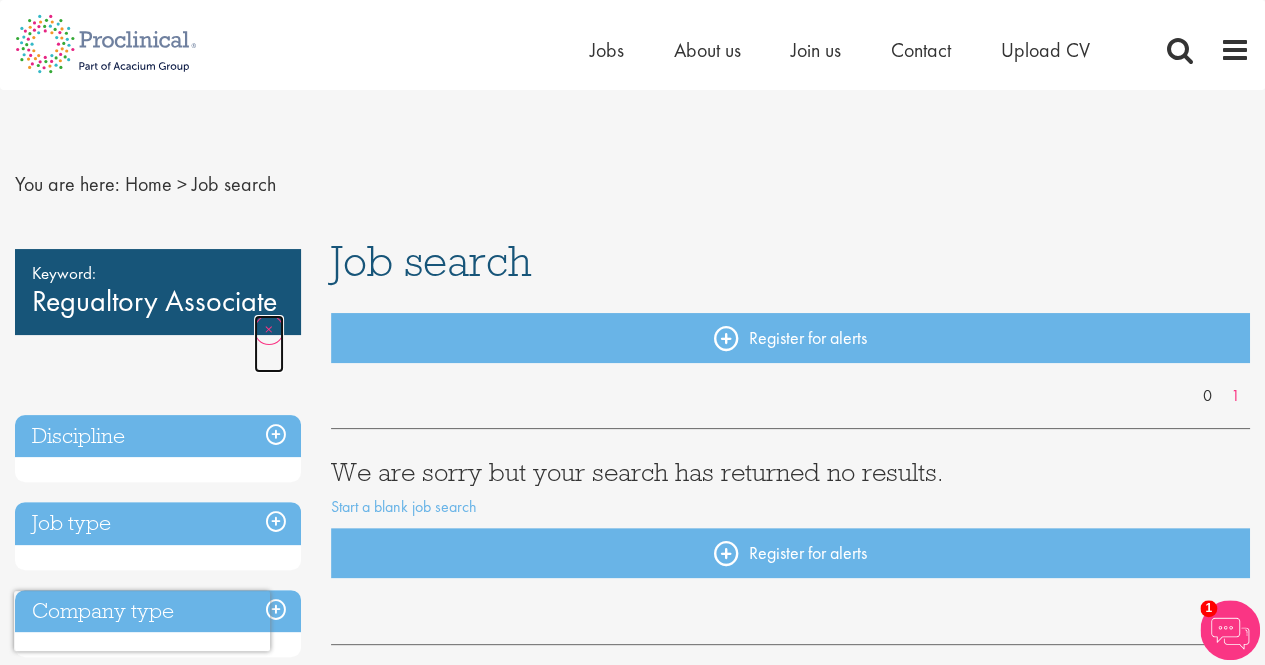 click on "Remove" at bounding box center [269, 344] 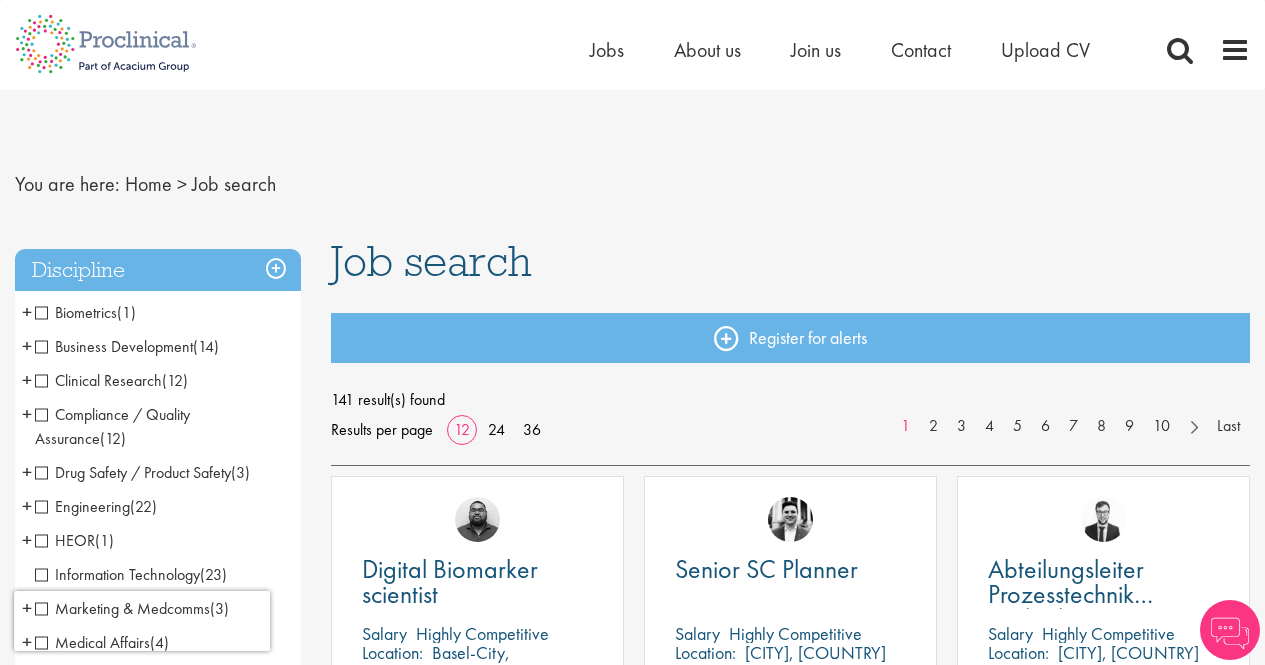 scroll, scrollTop: 0, scrollLeft: 0, axis: both 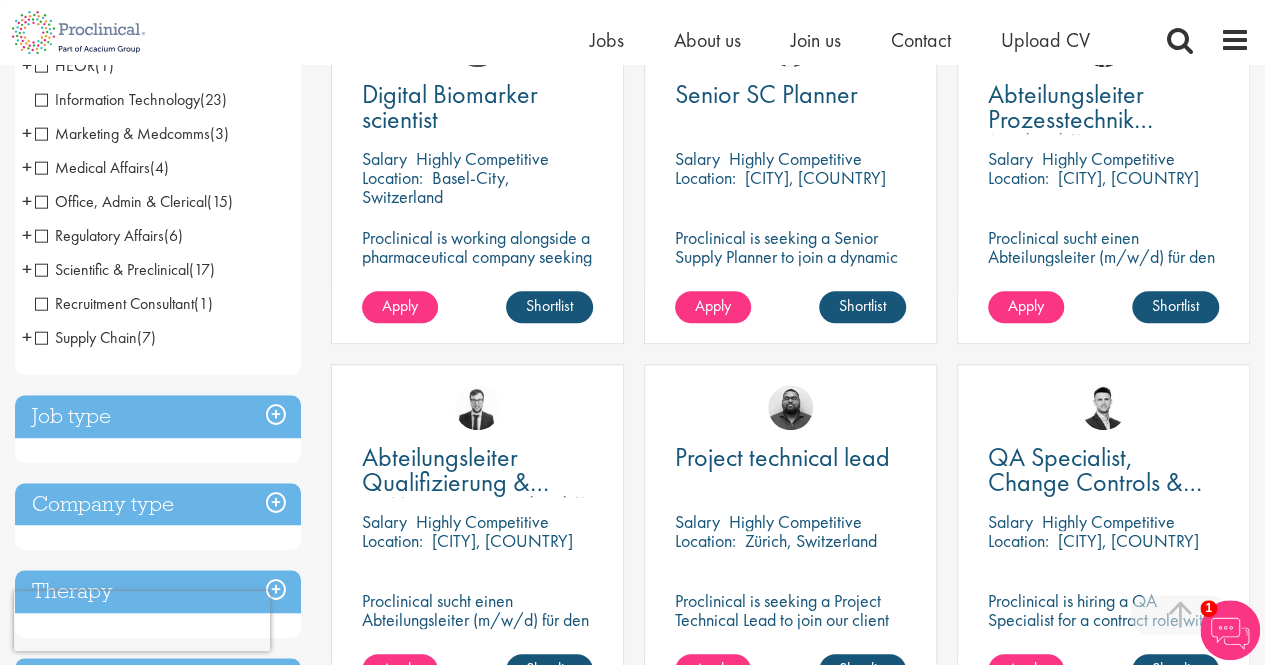 drag, startPoint x: 1268, startPoint y: 103, endPoint x: 1272, endPoint y: 207, distance: 104.0769 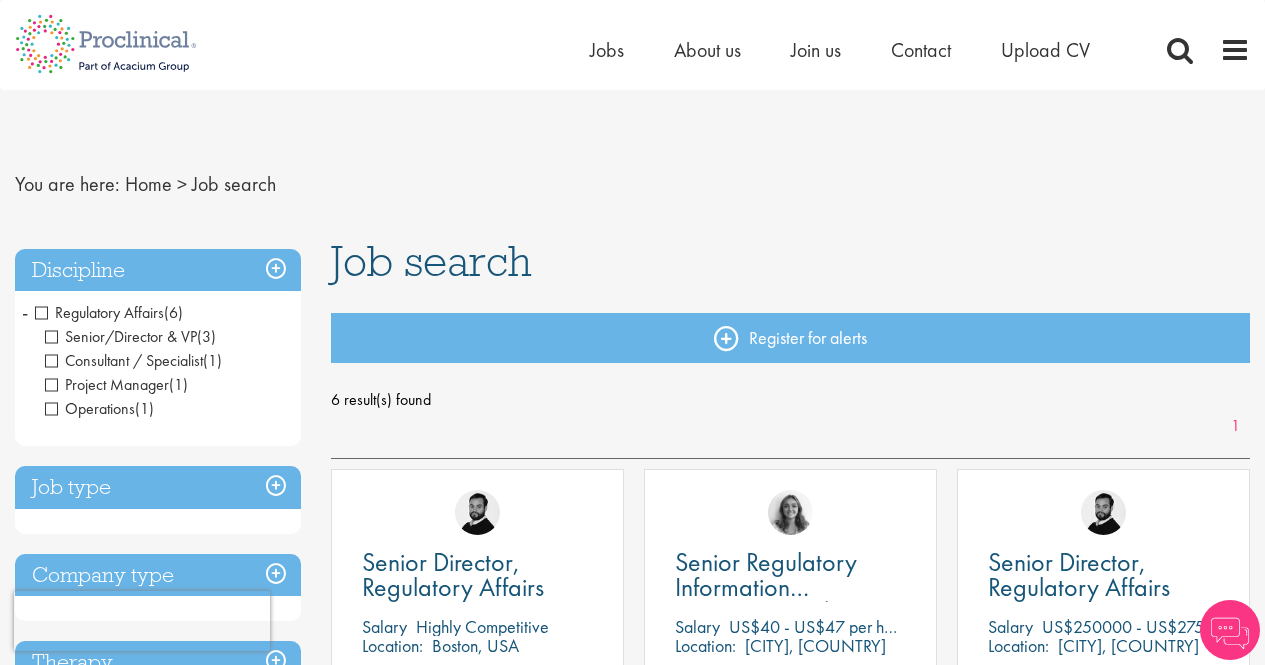 scroll, scrollTop: 0, scrollLeft: 0, axis: both 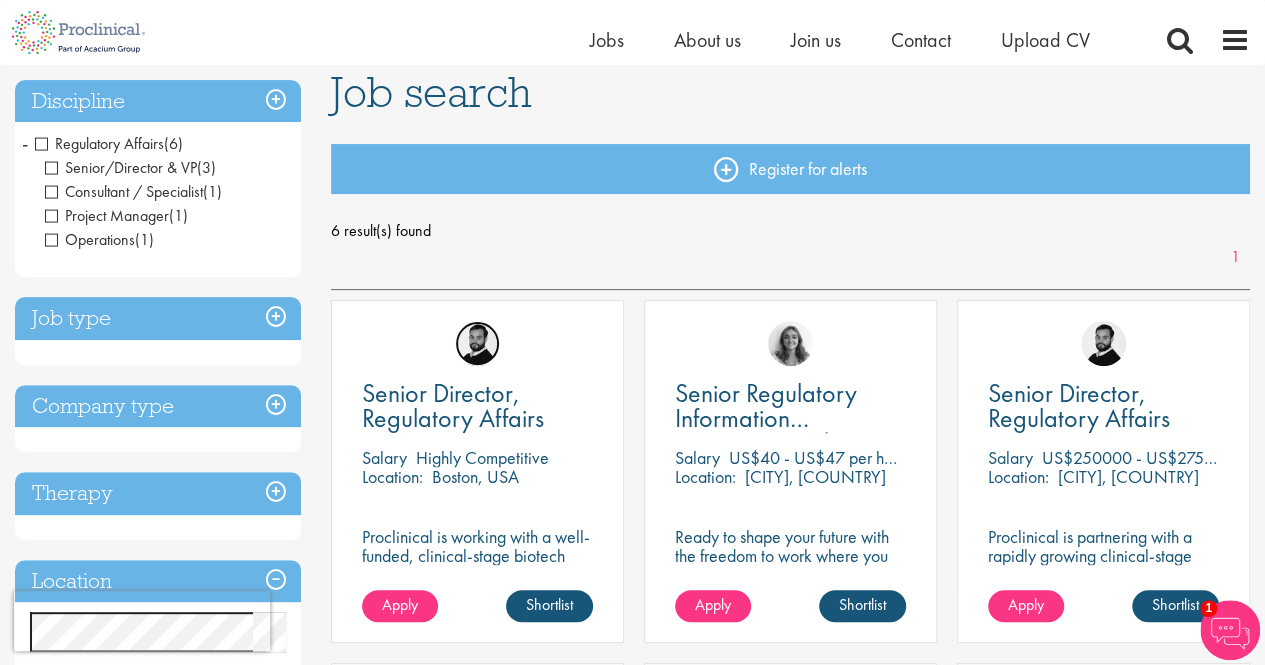 click at bounding box center [477, 343] 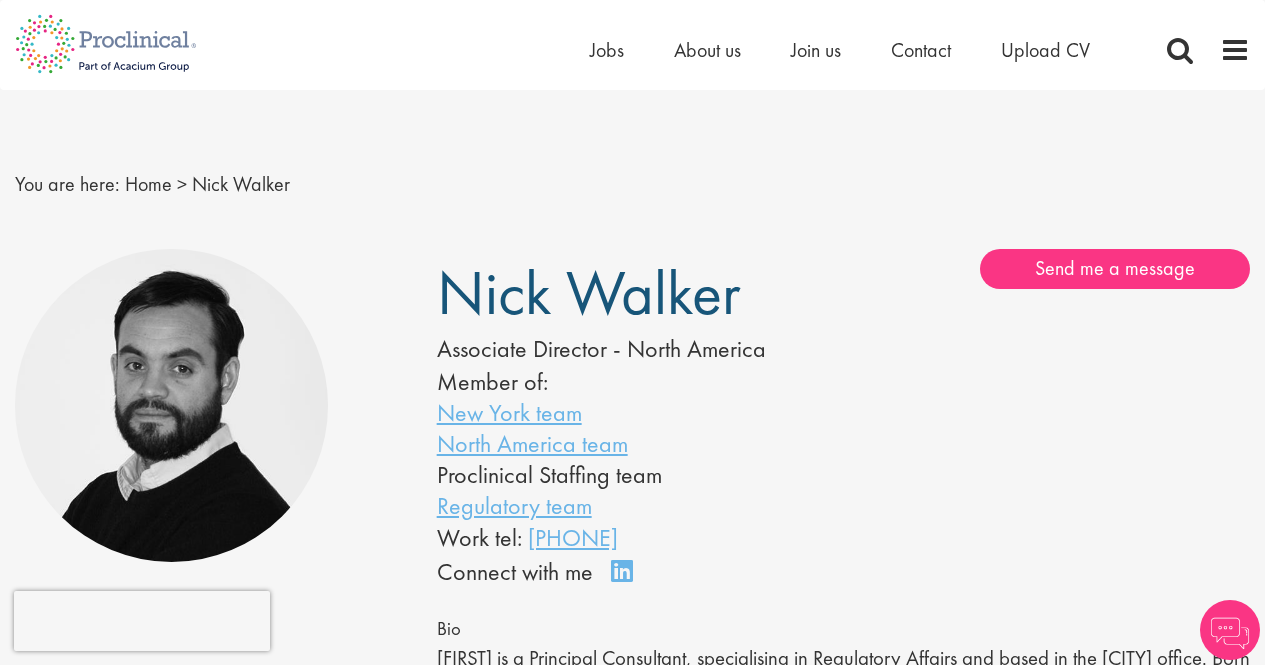 scroll, scrollTop: 0, scrollLeft: 0, axis: both 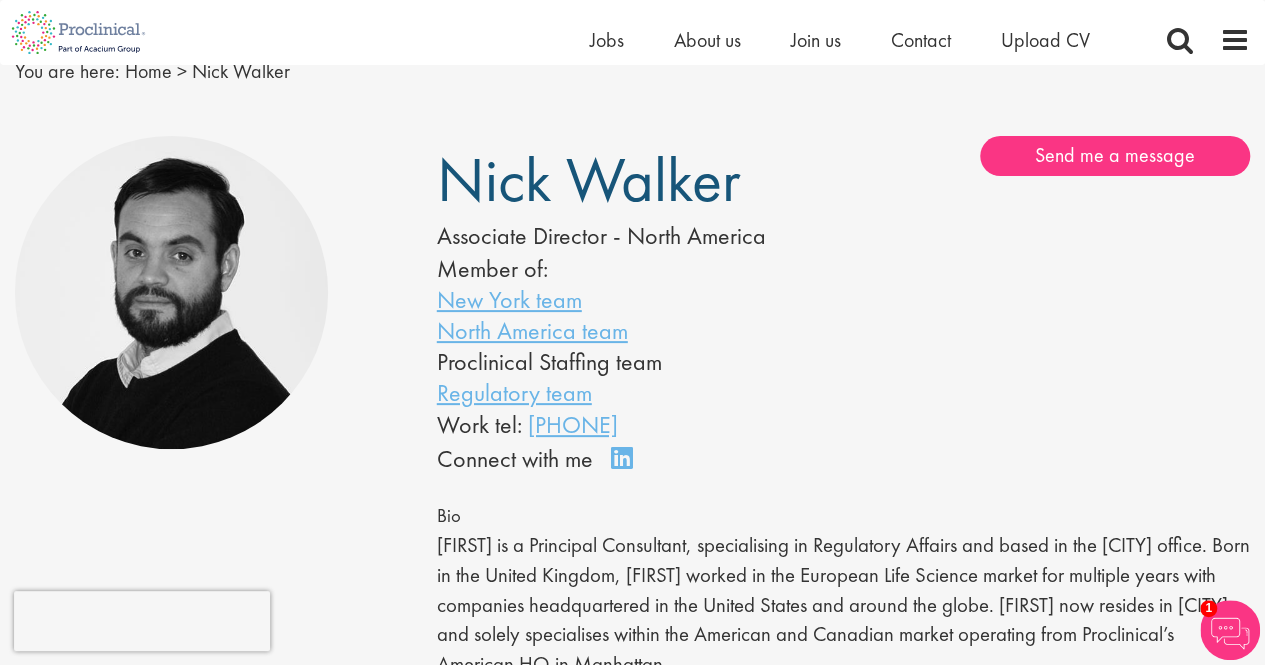 click on "Nick Walker
Associate Director - North America
Member of:
New York team
North America team
Proclinical Staffing team
Regulatory team
Work tel:    +1 (646) 367-2908
Connect on  LinkedIn
Send me a message" at bounding box center (843, 306) 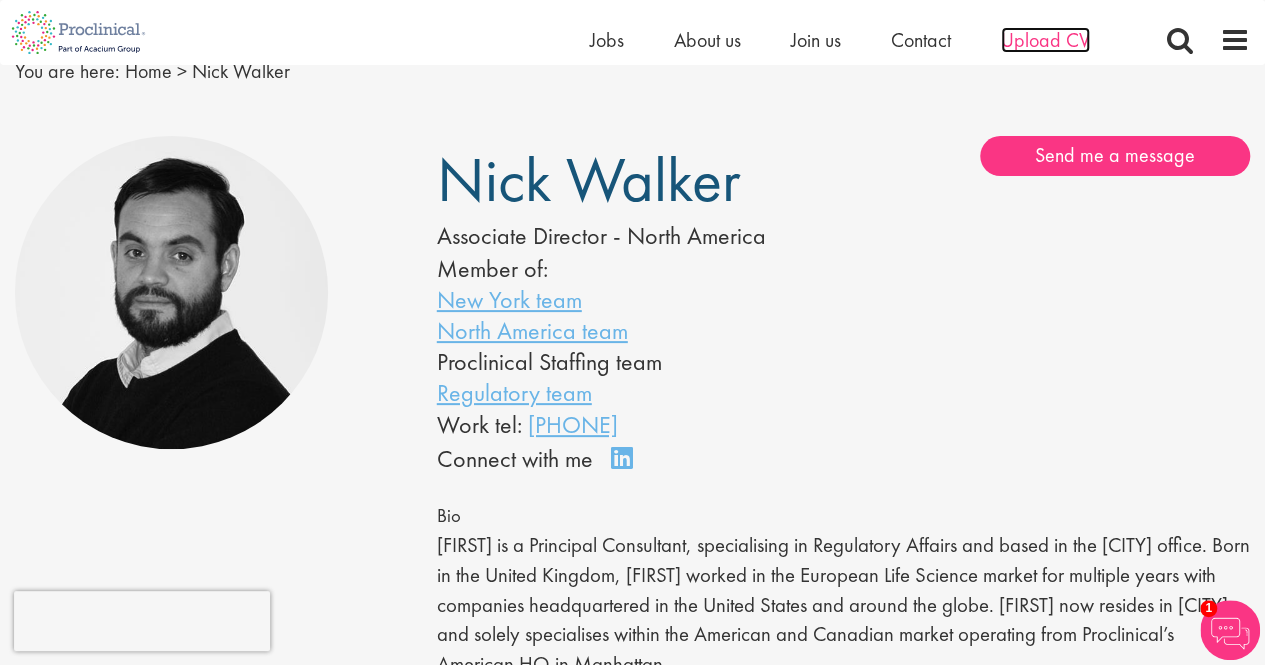 click on "Upload CV" at bounding box center [1045, 40] 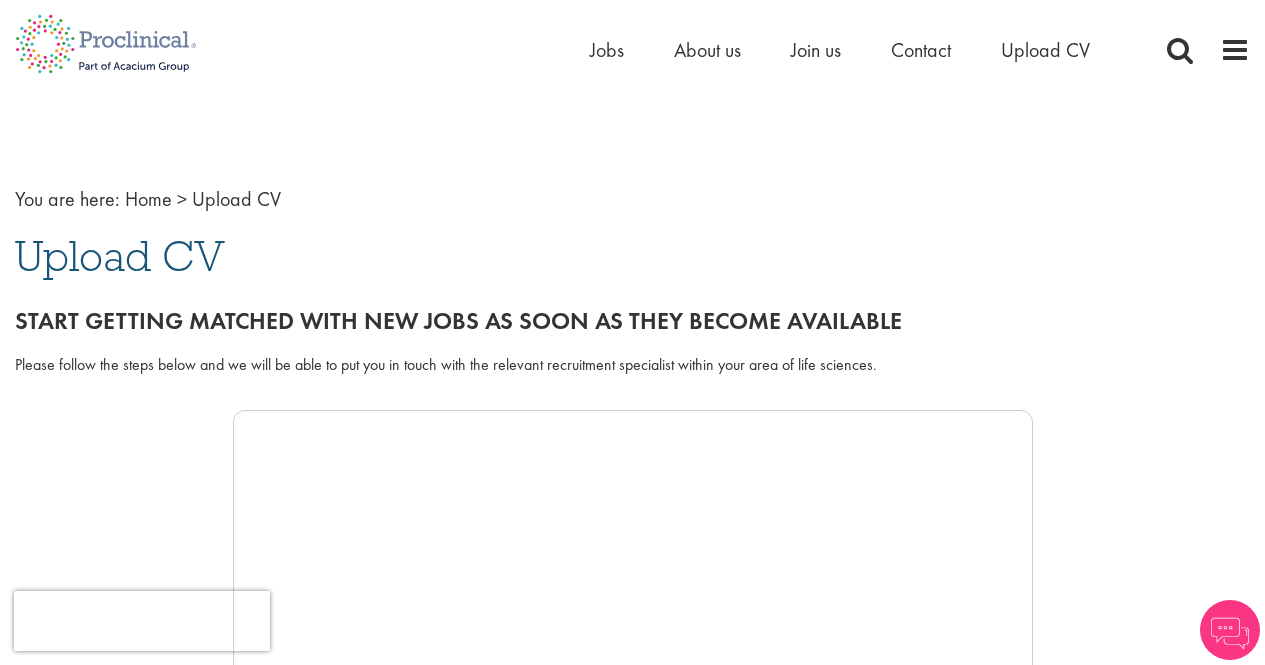 scroll, scrollTop: 0, scrollLeft: 0, axis: both 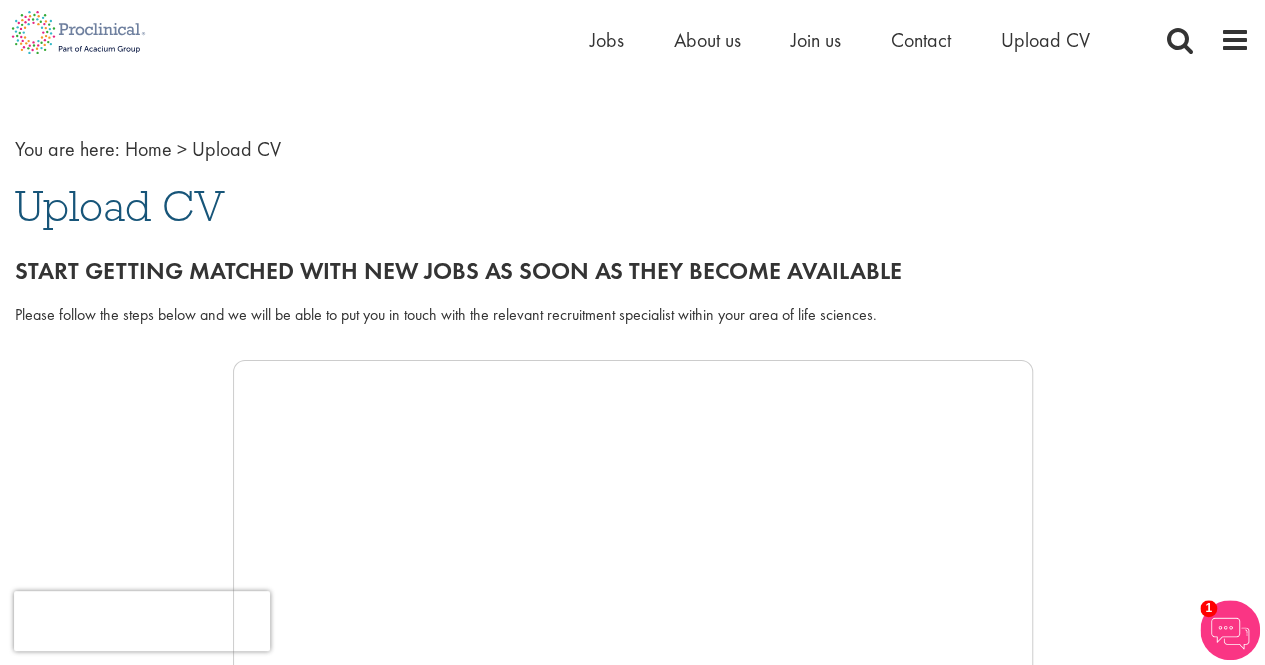drag, startPoint x: 1270, startPoint y: 125, endPoint x: 1242, endPoint y: 137, distance: 30.463093 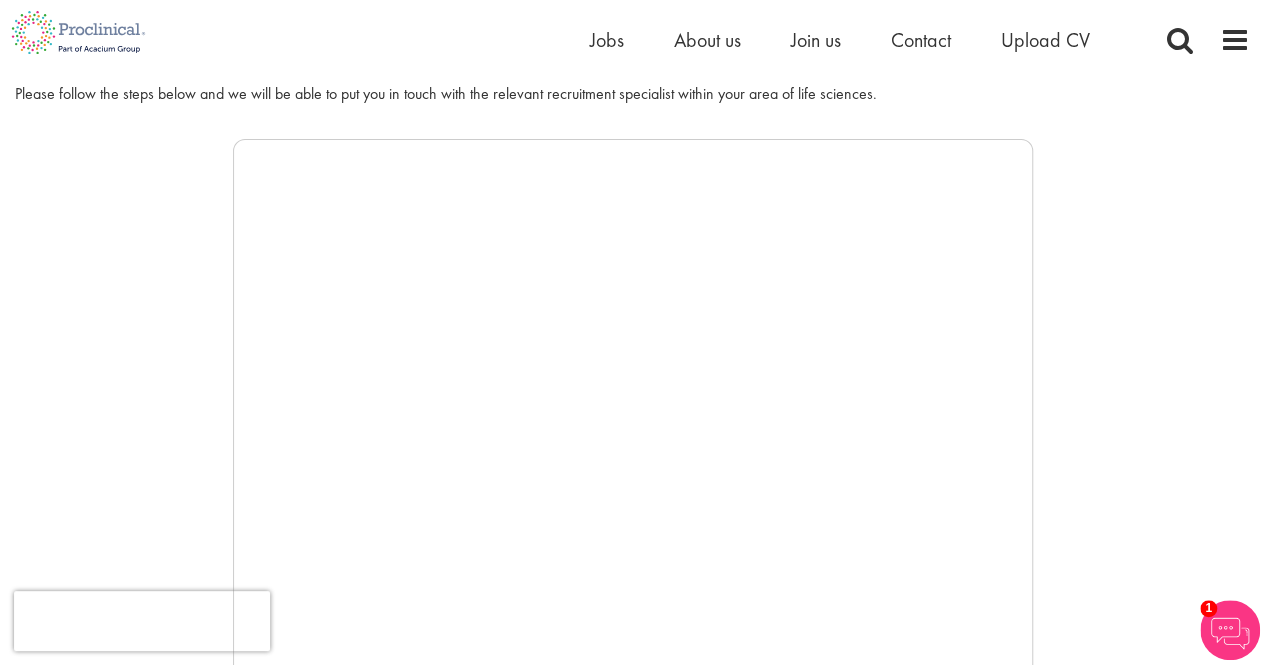 scroll, scrollTop: 274, scrollLeft: 0, axis: vertical 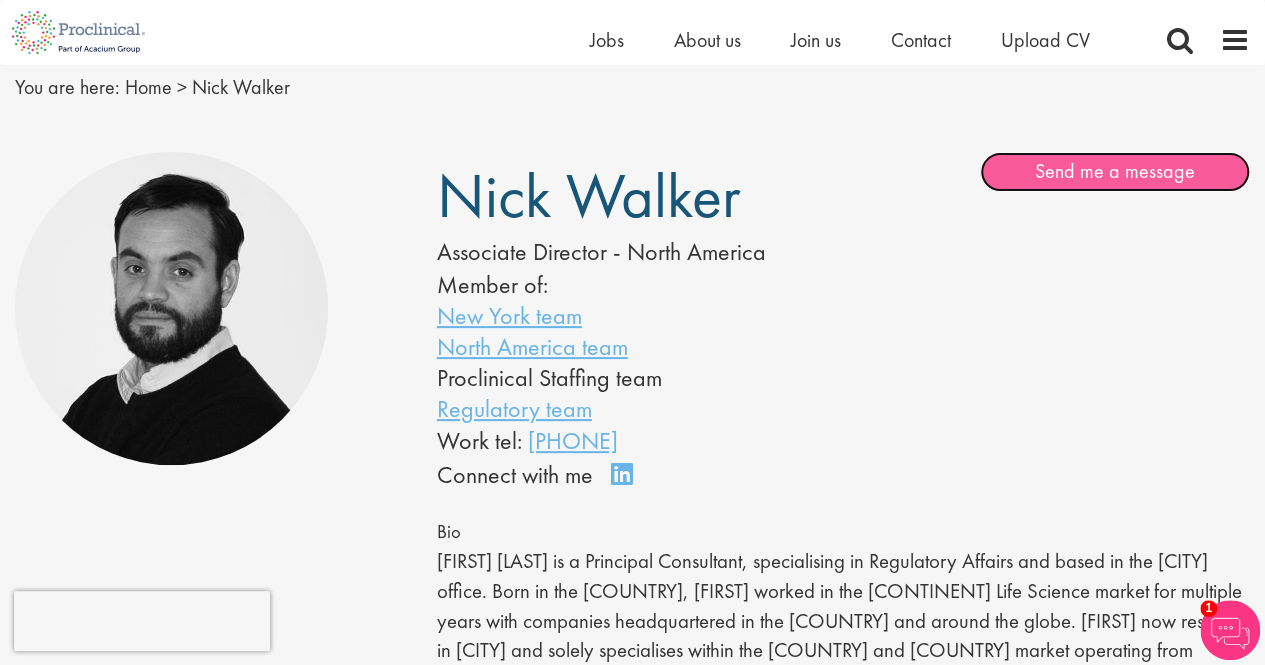 click on "Send me a message" at bounding box center [1115, 172] 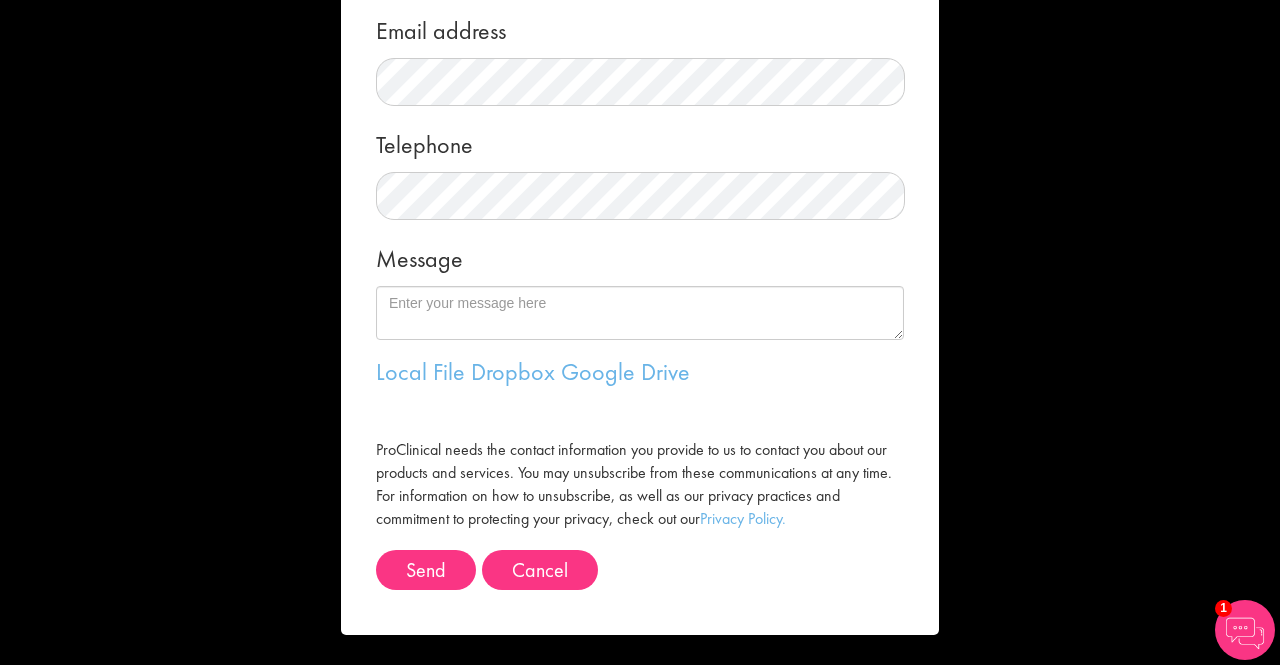 scroll, scrollTop: 68, scrollLeft: 0, axis: vertical 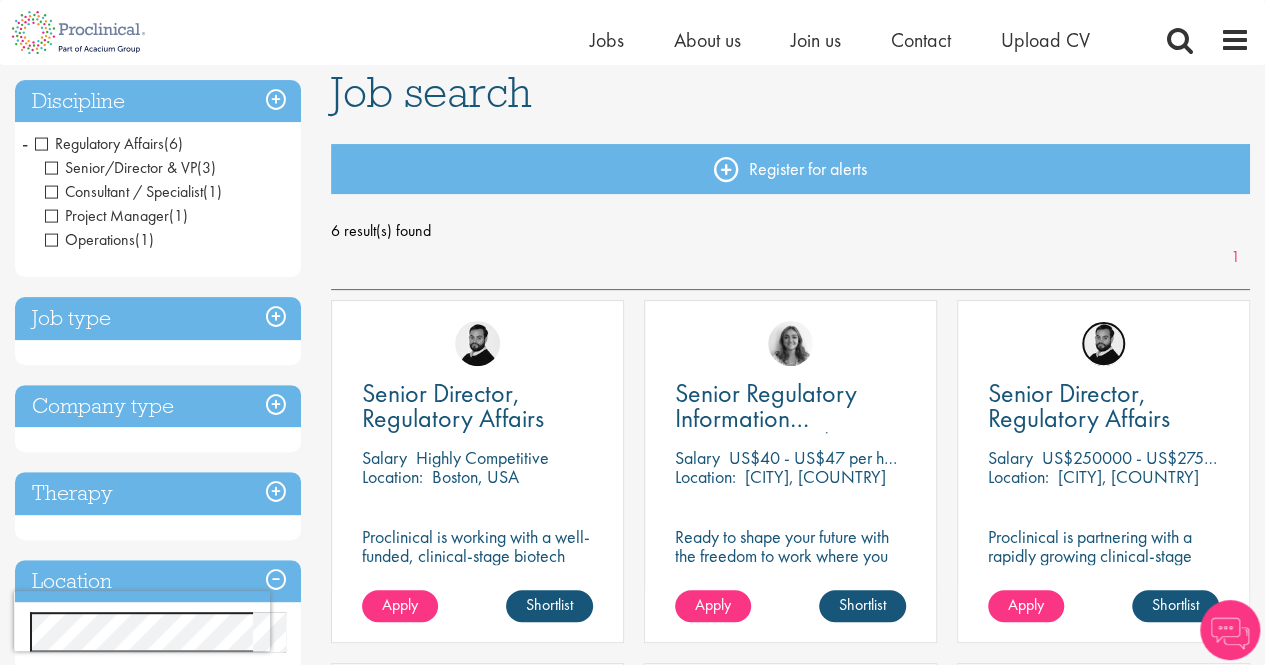 click at bounding box center (1103, 343) 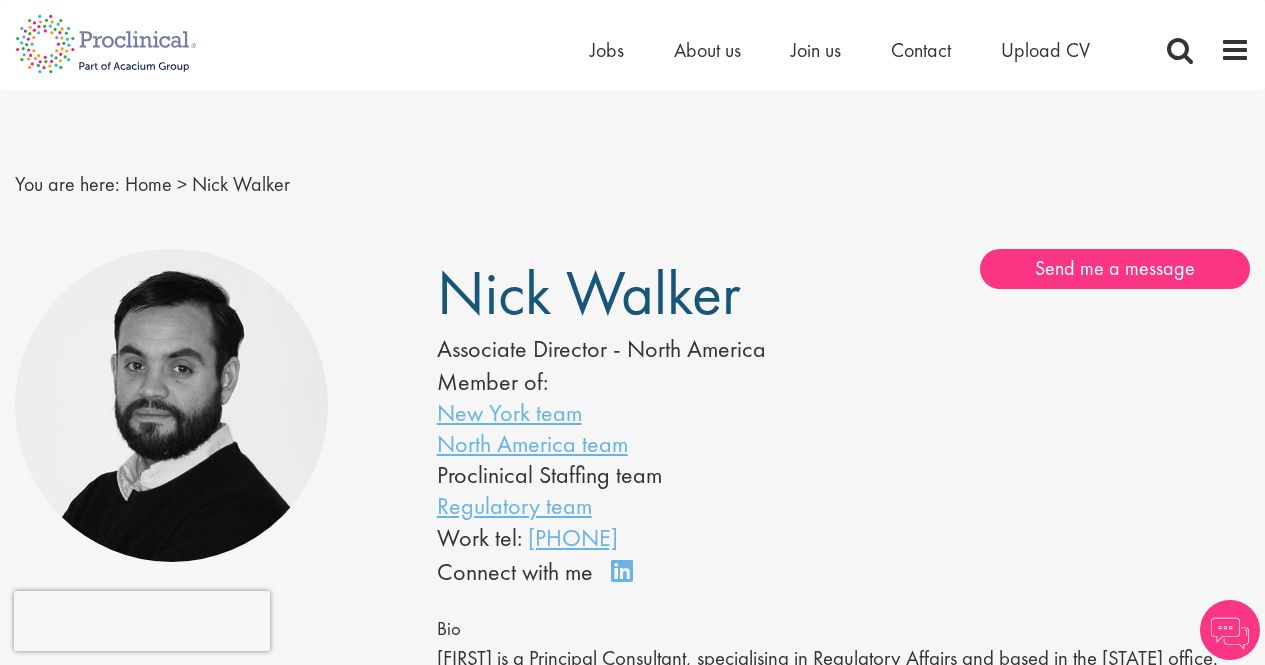 scroll, scrollTop: 0, scrollLeft: 0, axis: both 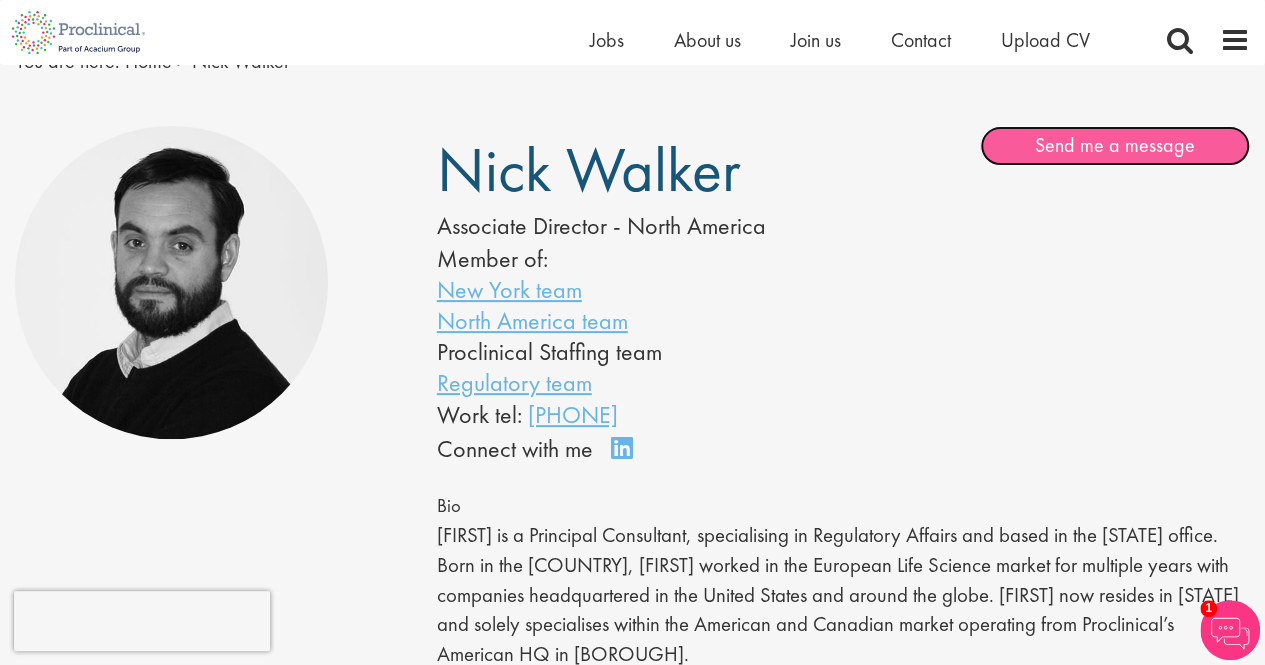click on "Send me a message" at bounding box center (1115, 146) 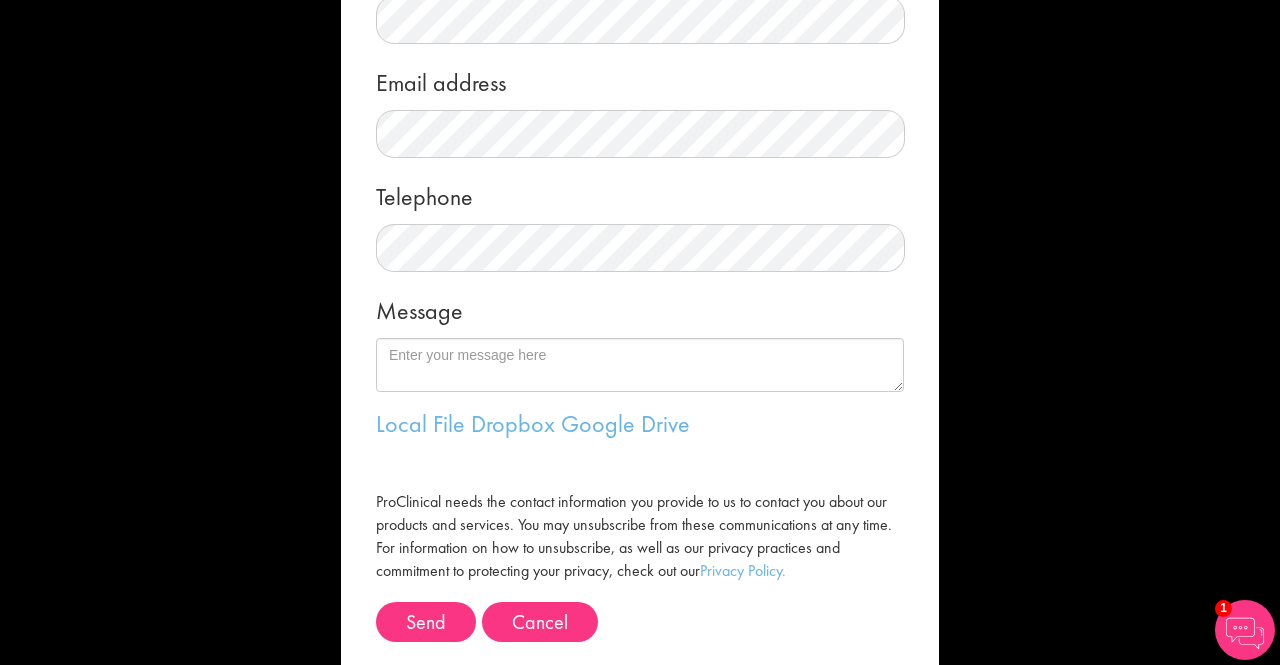 scroll, scrollTop: 366, scrollLeft: 0, axis: vertical 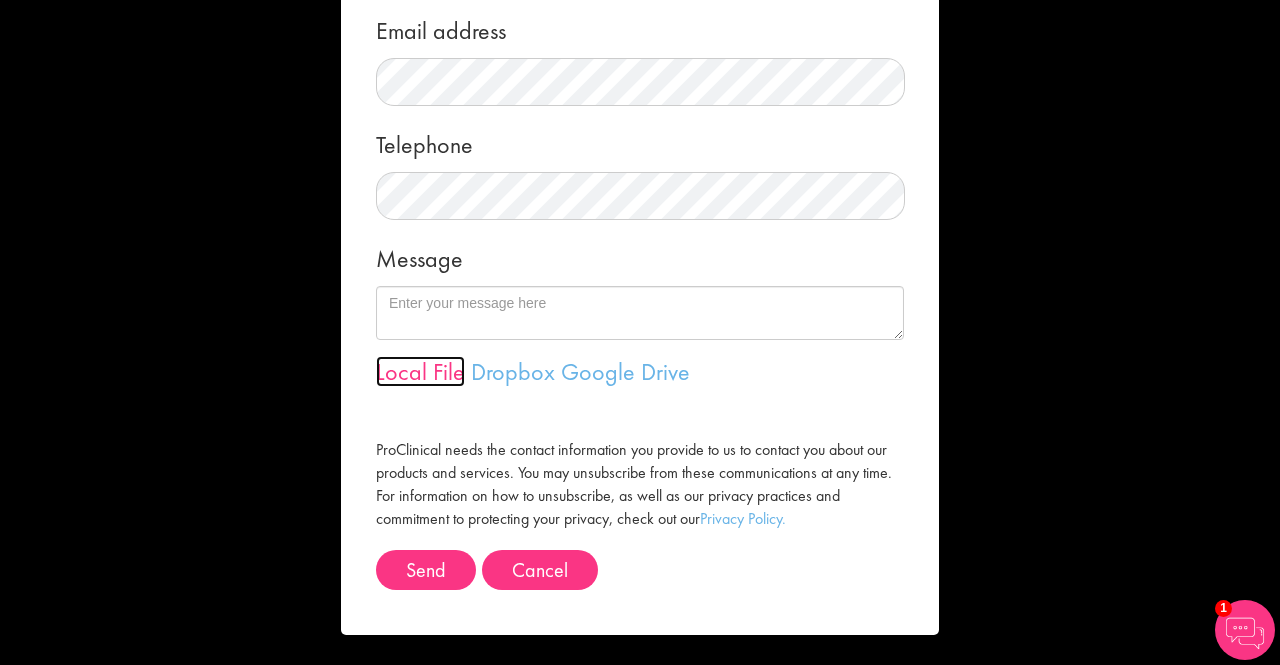 click on "Local File" at bounding box center (420, 371) 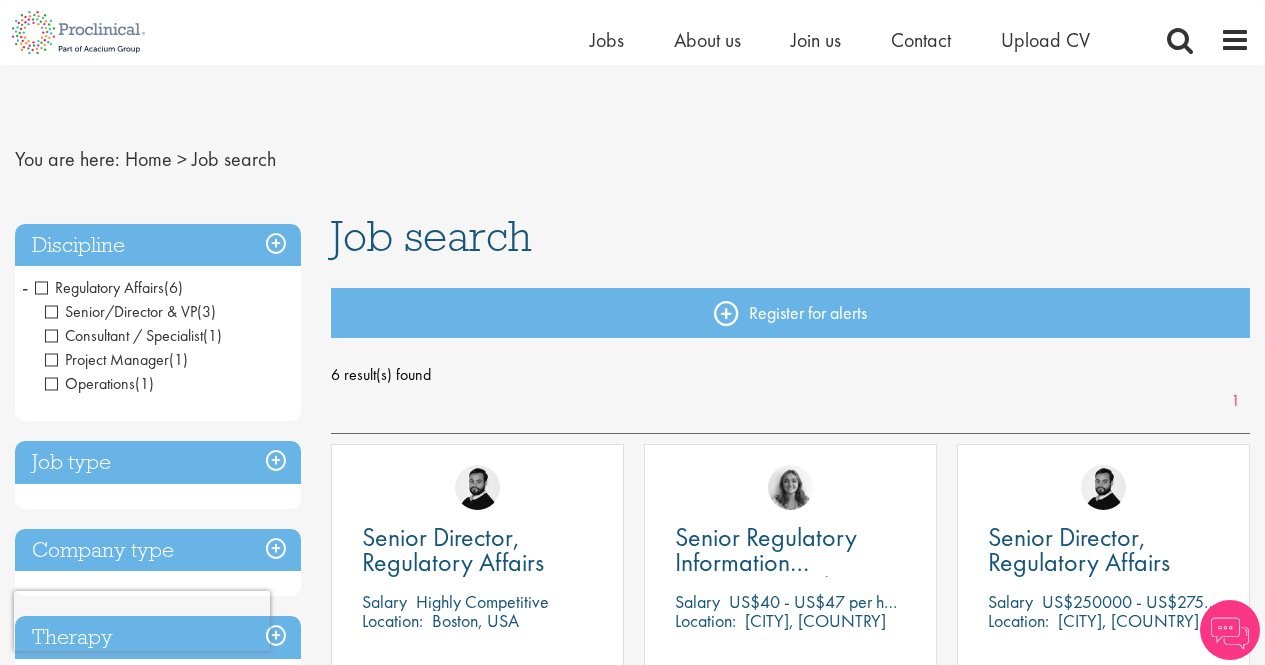 scroll, scrollTop: 169, scrollLeft: 0, axis: vertical 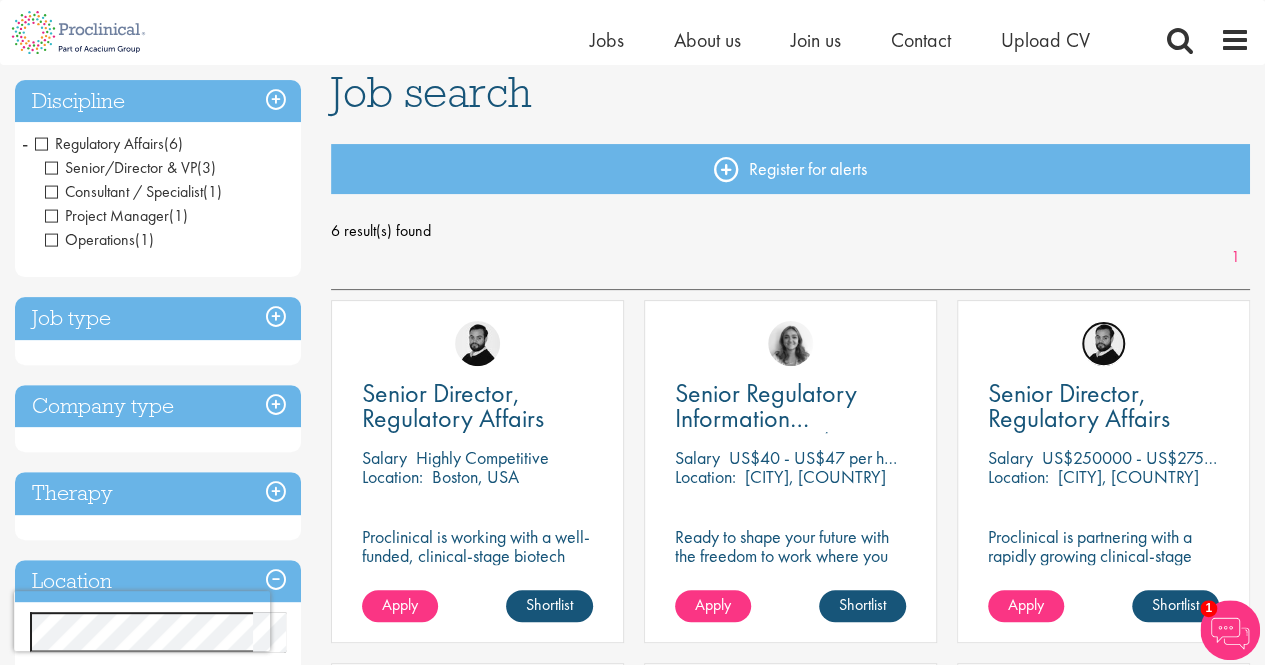 click at bounding box center [1103, 343] 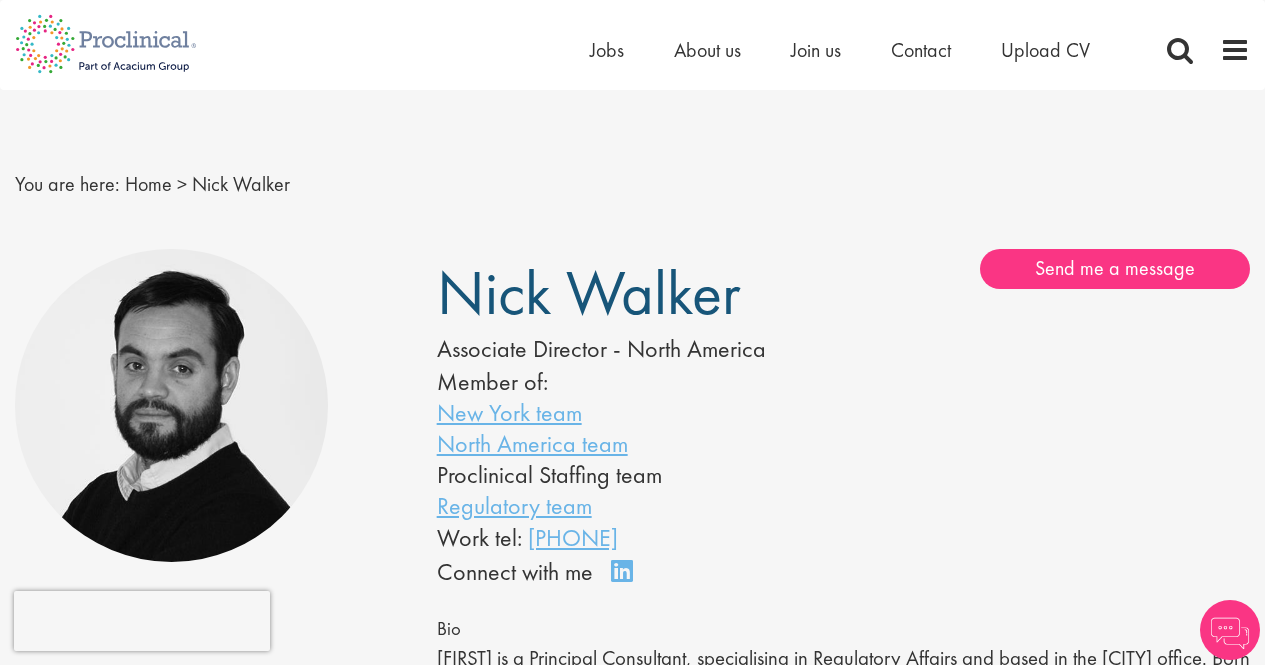 scroll, scrollTop: 0, scrollLeft: 0, axis: both 